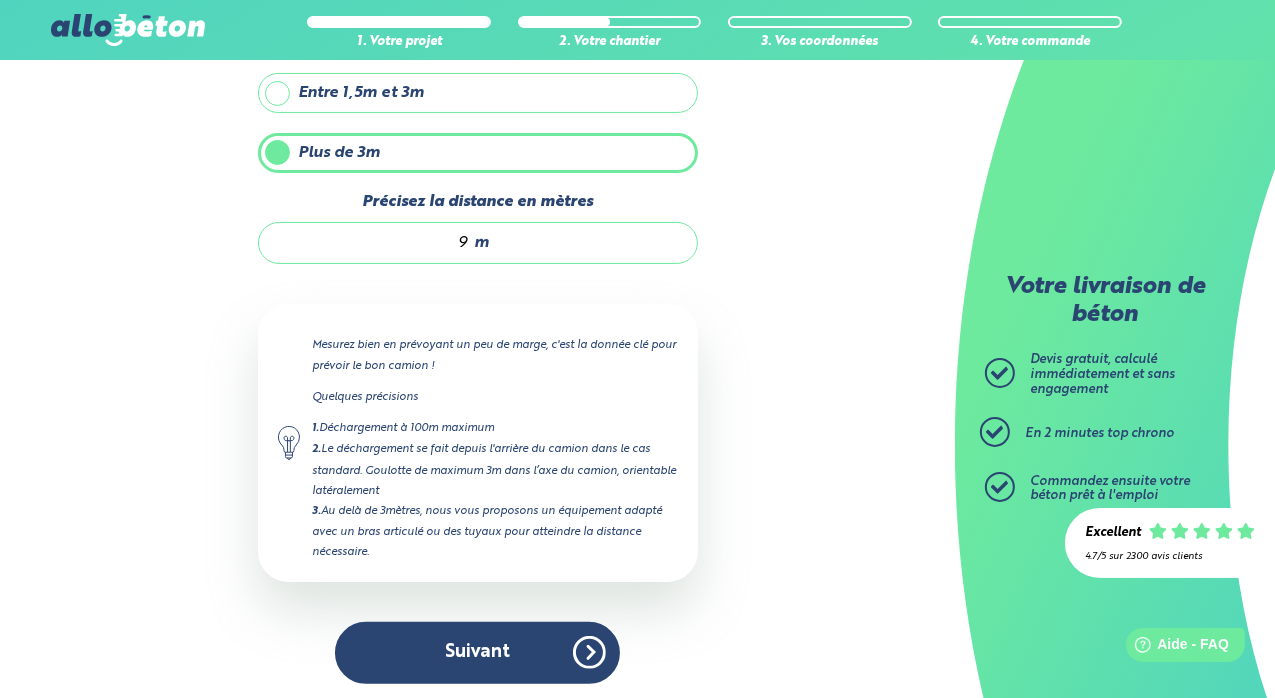 scroll, scrollTop: 0, scrollLeft: 0, axis: both 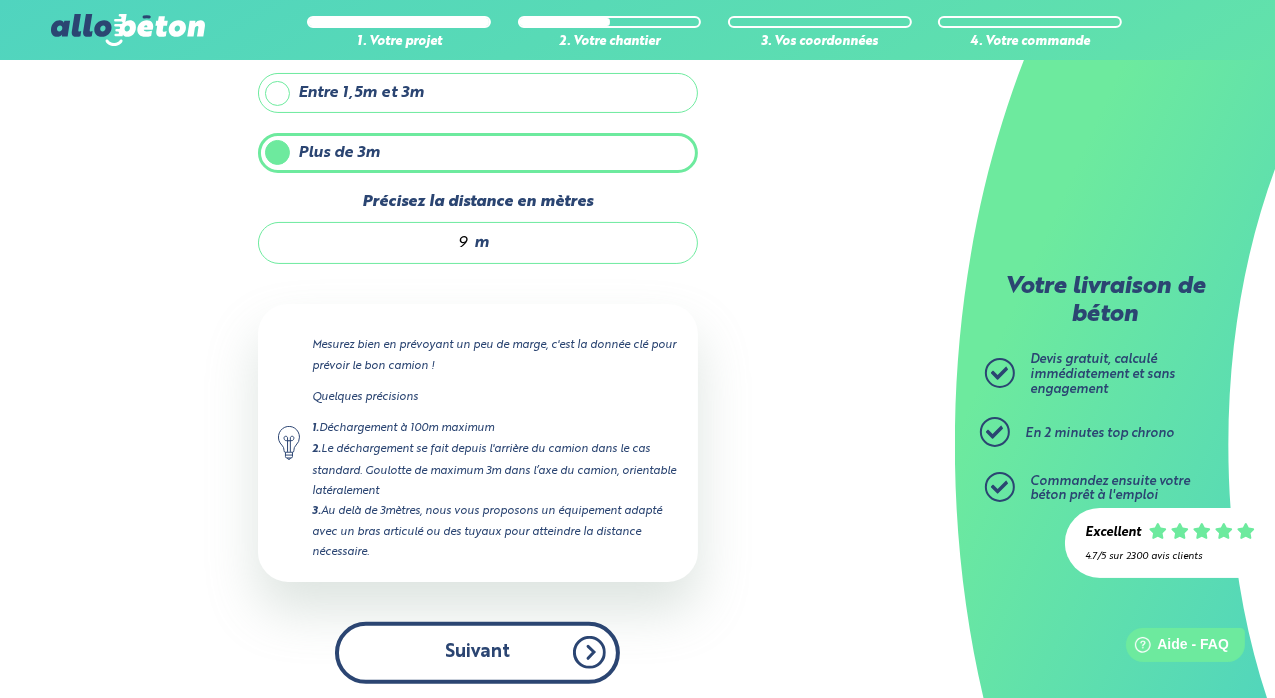 click on "Suivant" at bounding box center [477, 652] 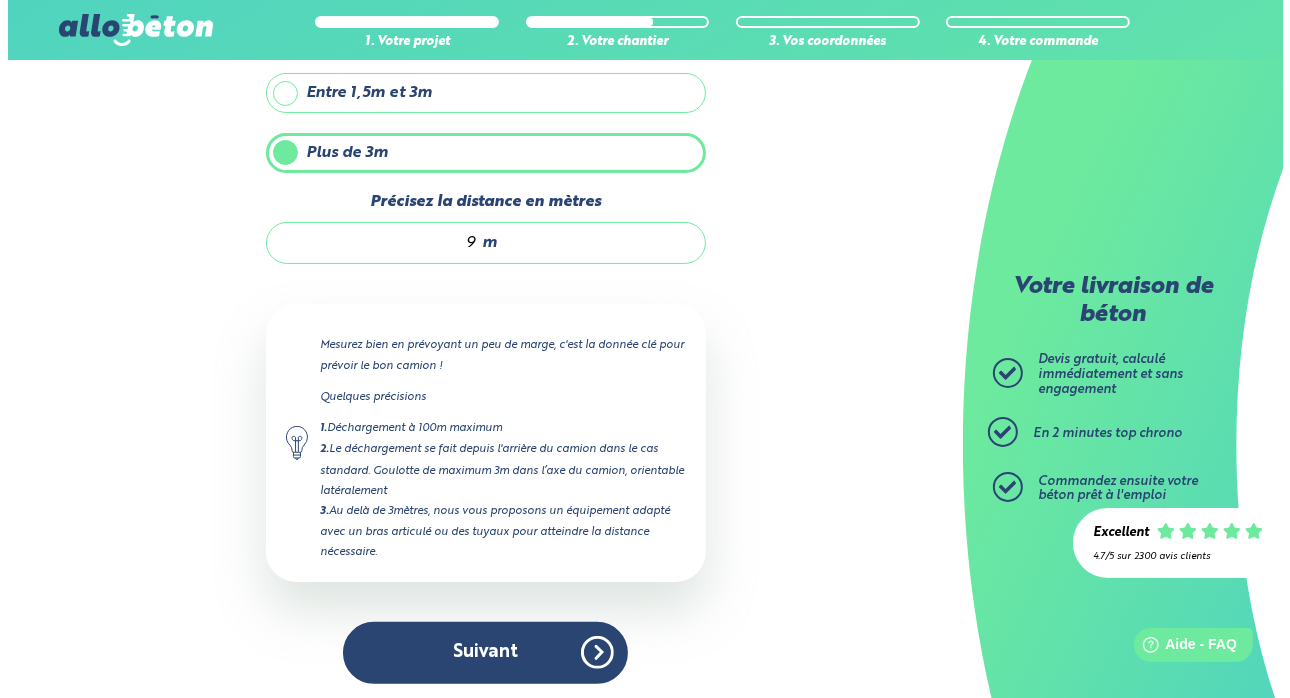 scroll, scrollTop: 0, scrollLeft: 0, axis: both 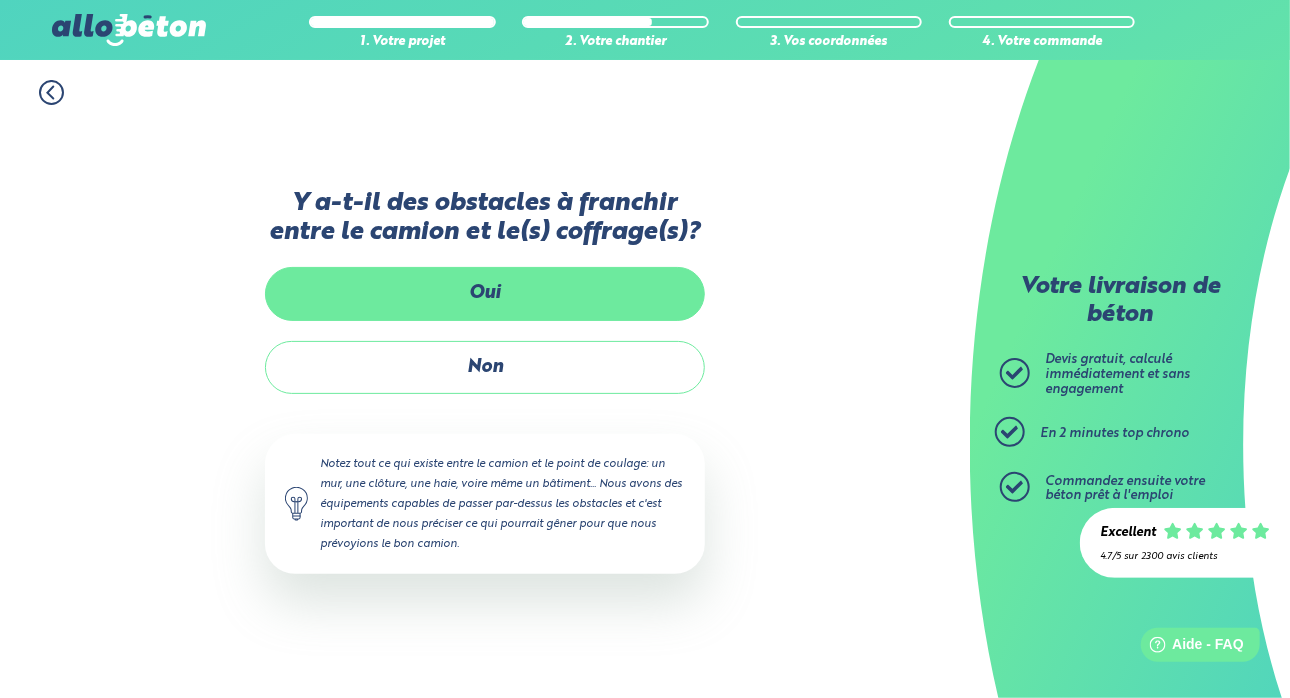 click on "Oui" at bounding box center (485, 293) 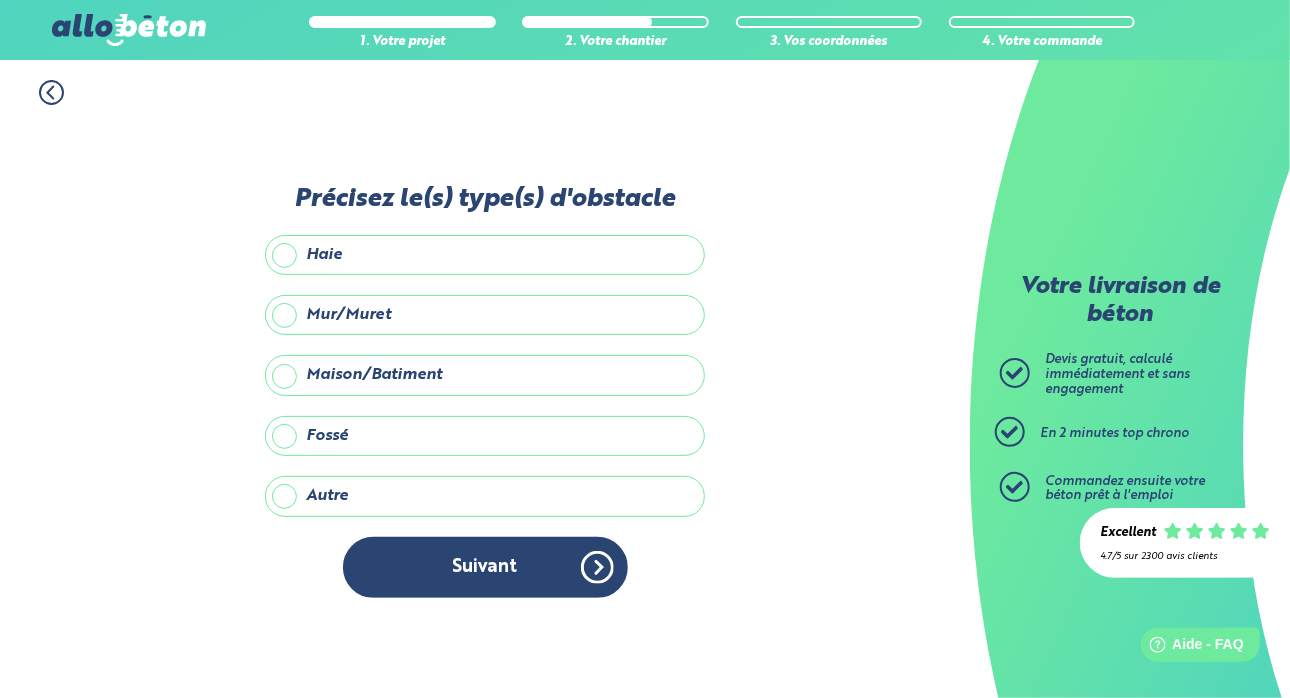 click on "Maison/Batiment" at bounding box center (485, 375) 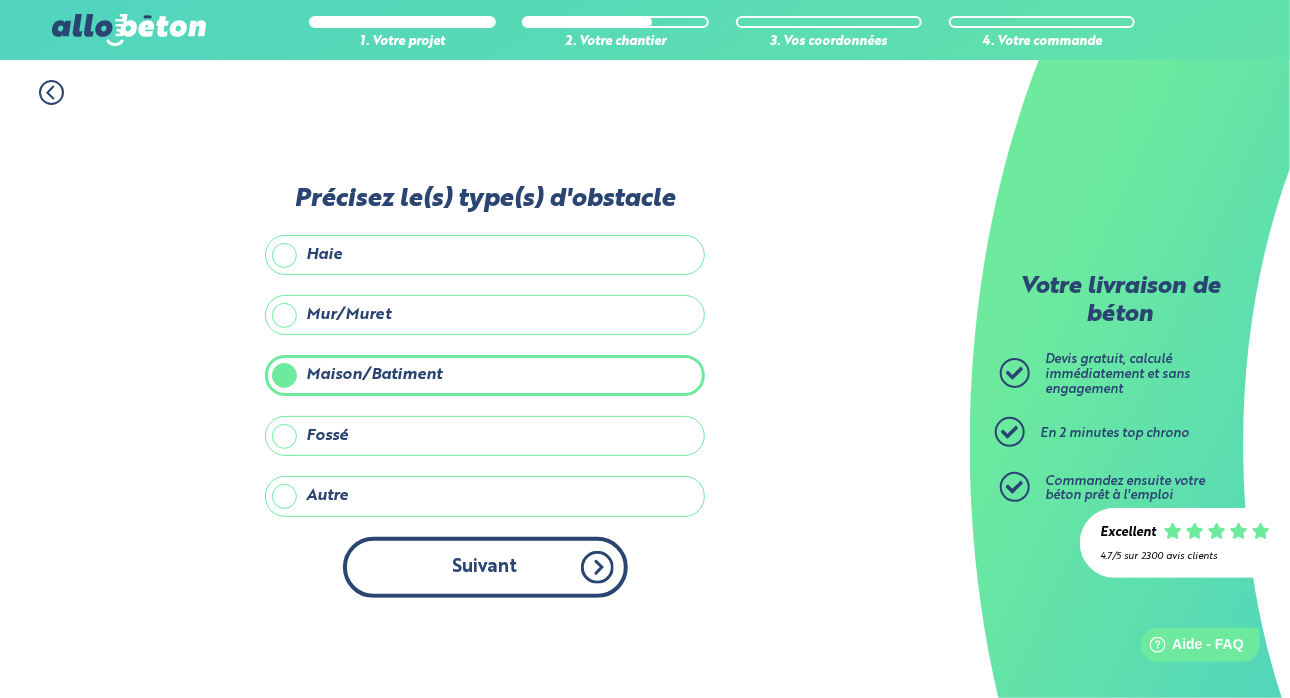 click on "Suivant" at bounding box center [485, 567] 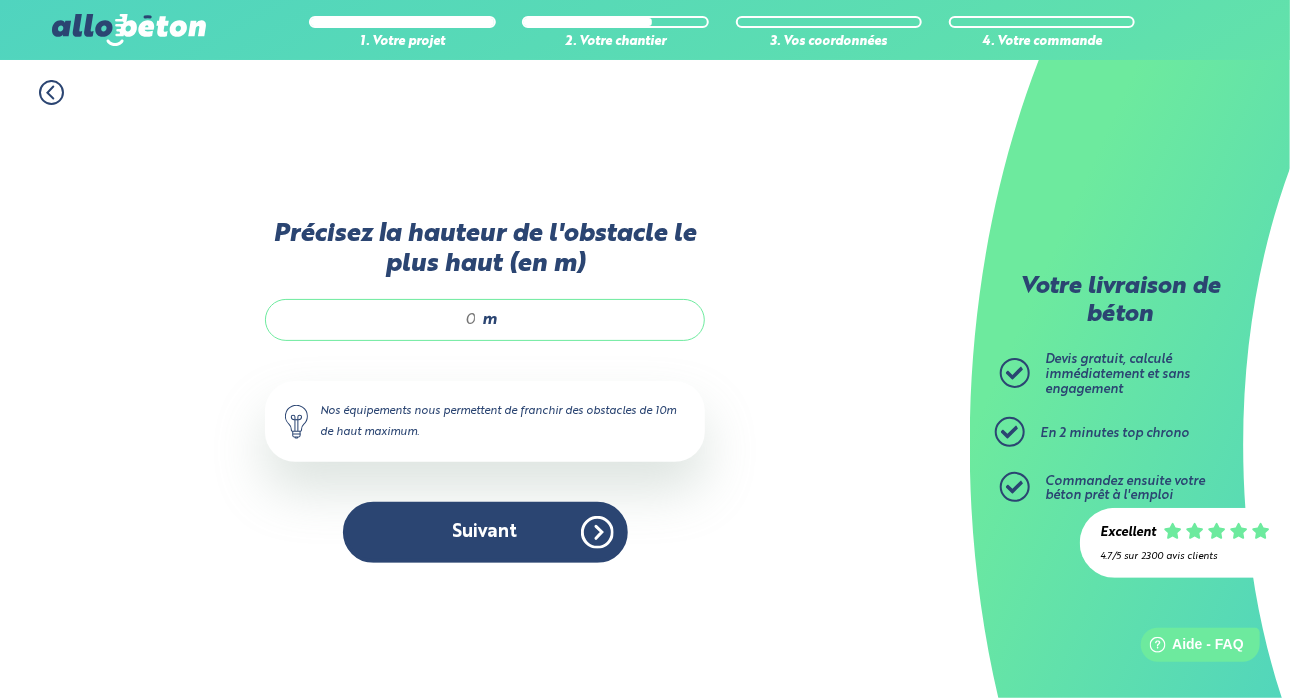 click on "m" at bounding box center (489, 320) 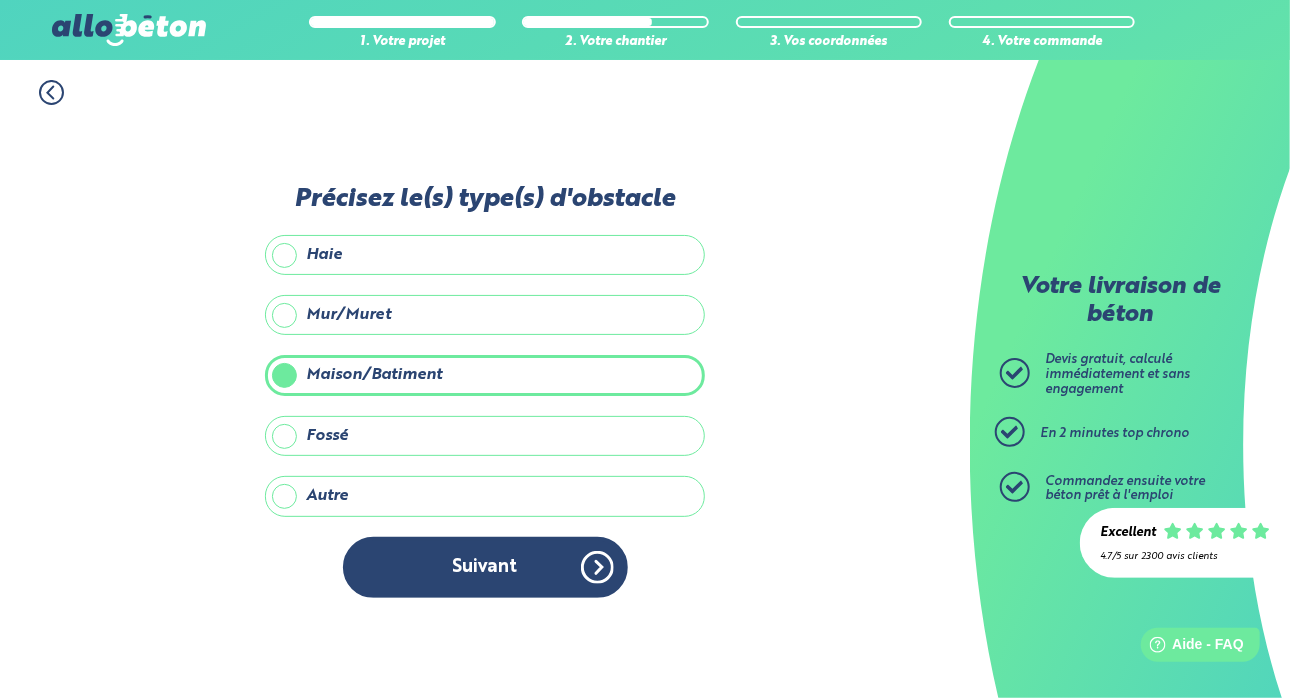 click on "Haie" at bounding box center (485, 255) 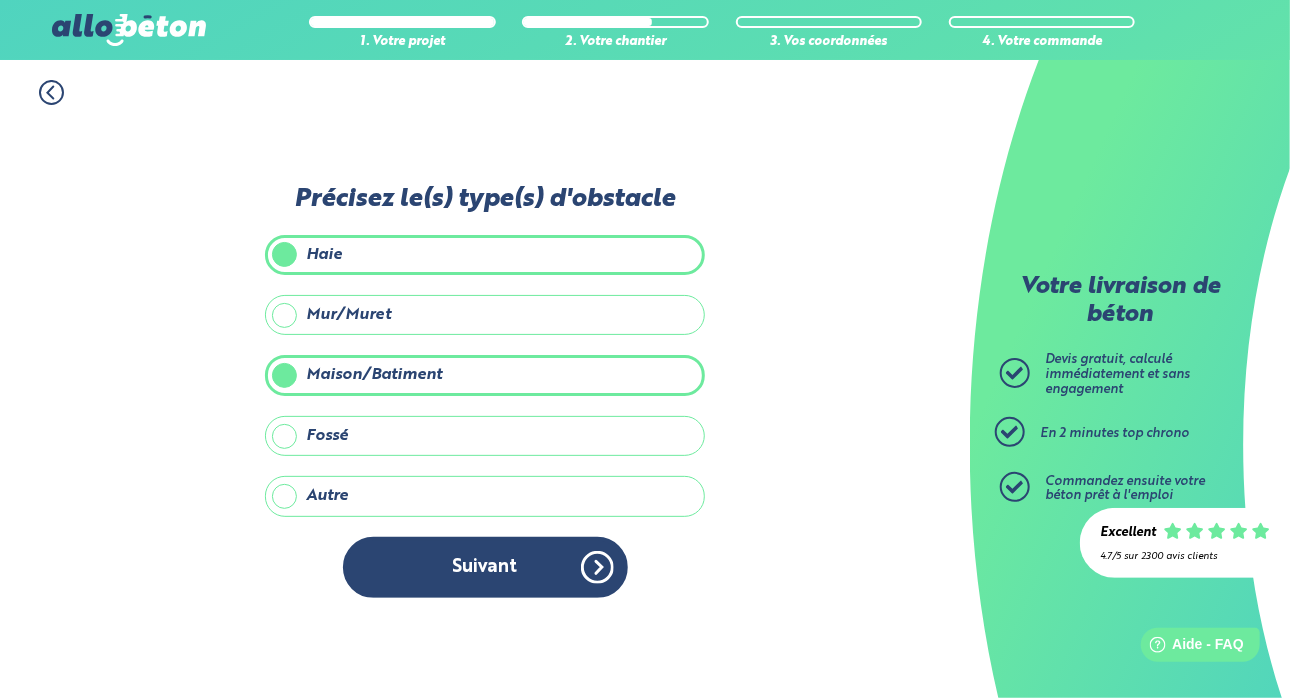 click on "Haie" at bounding box center (485, 255) 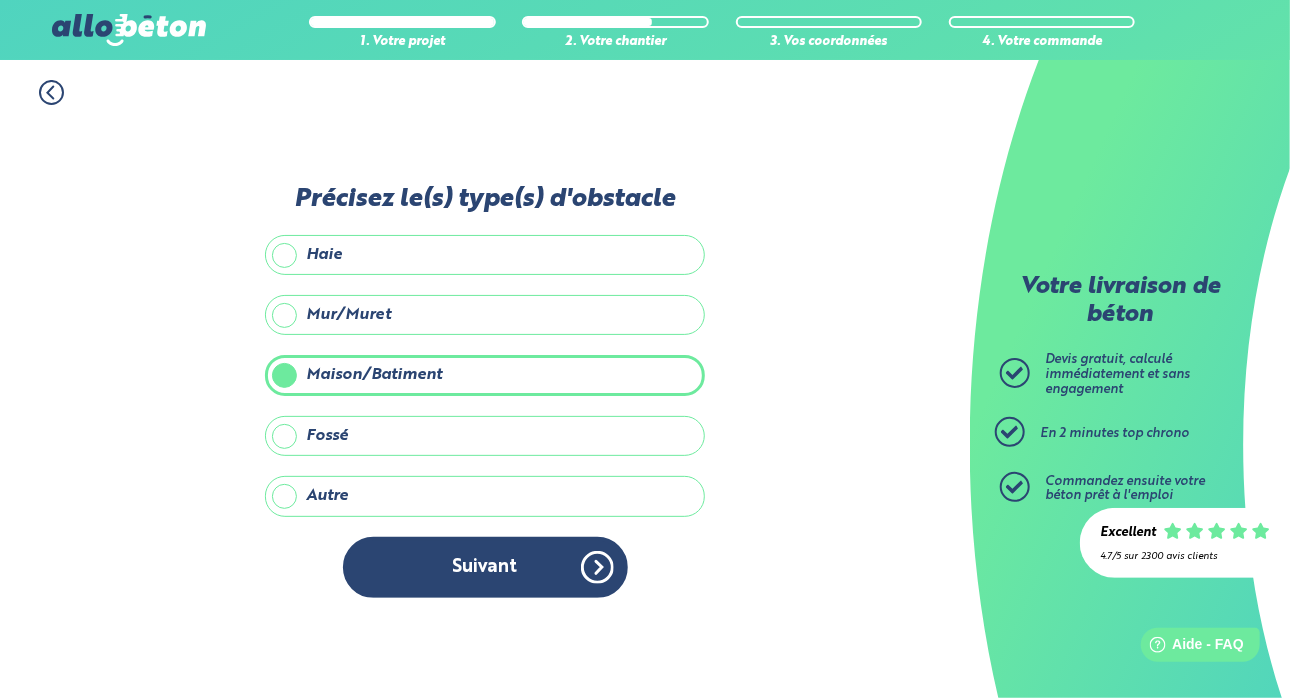 click on "Maison/Batiment" at bounding box center (485, 375) 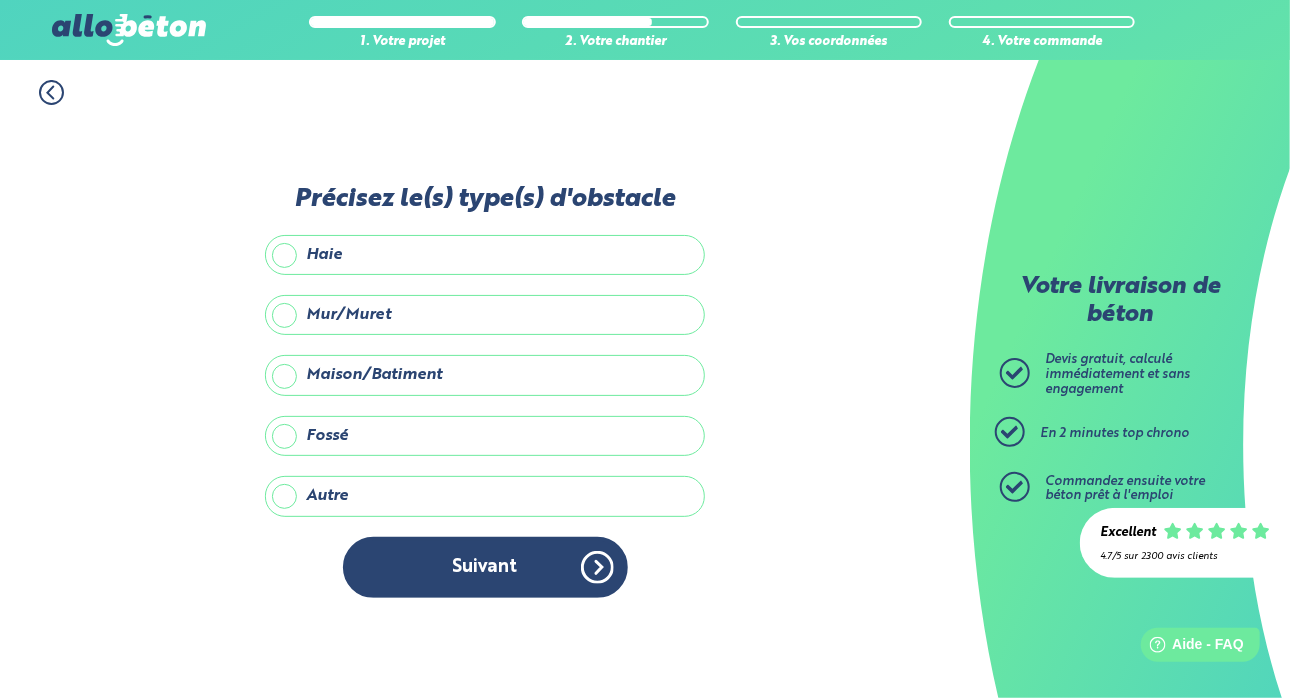 click on "Fossé" at bounding box center (485, 436) 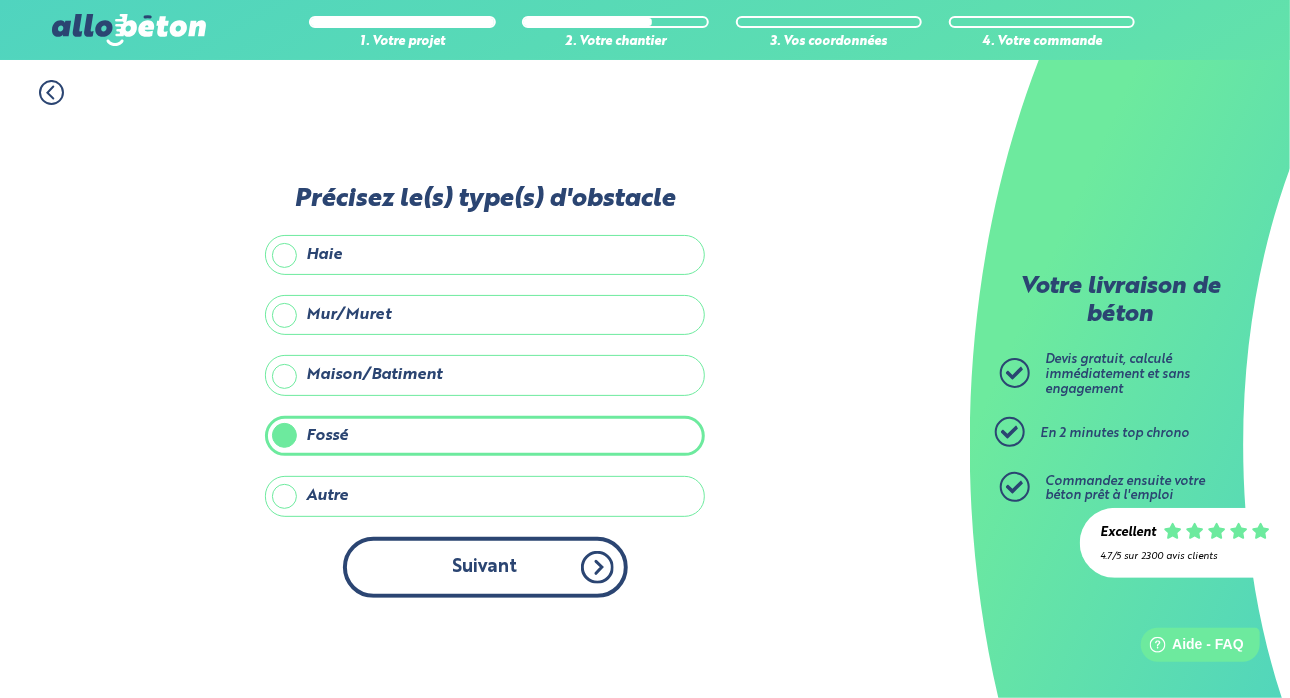 click on "Suivant" at bounding box center (485, 567) 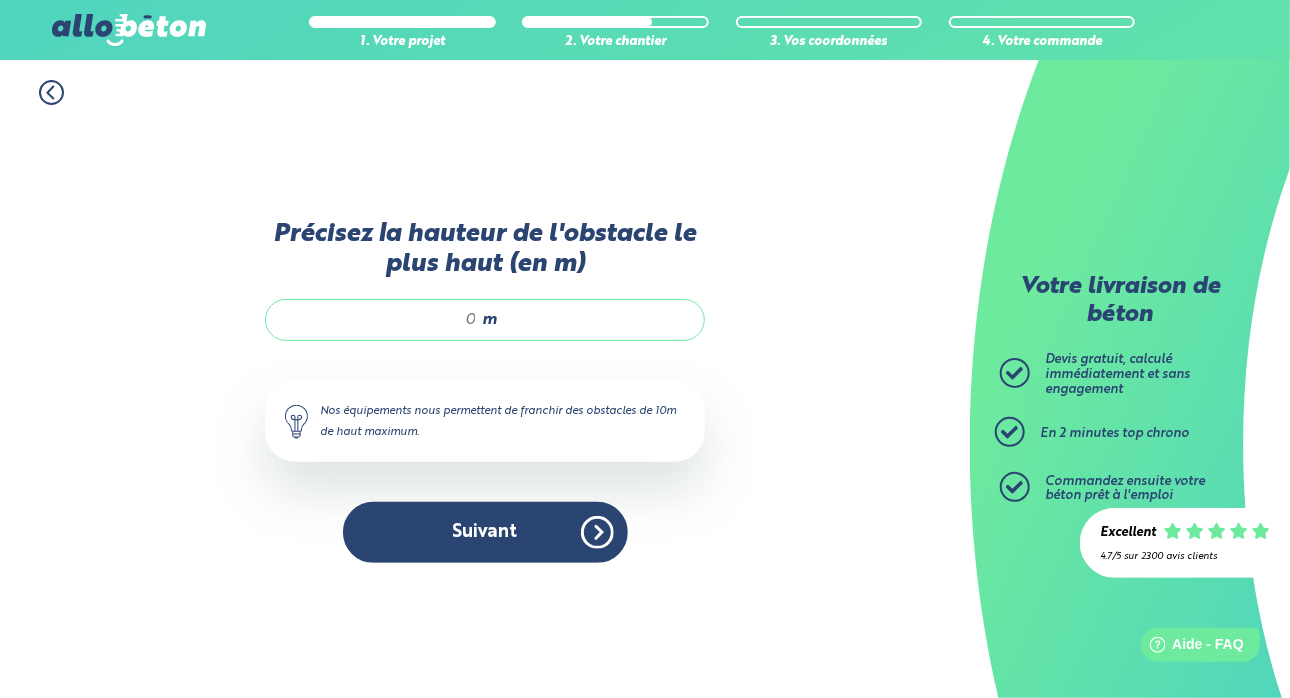 click 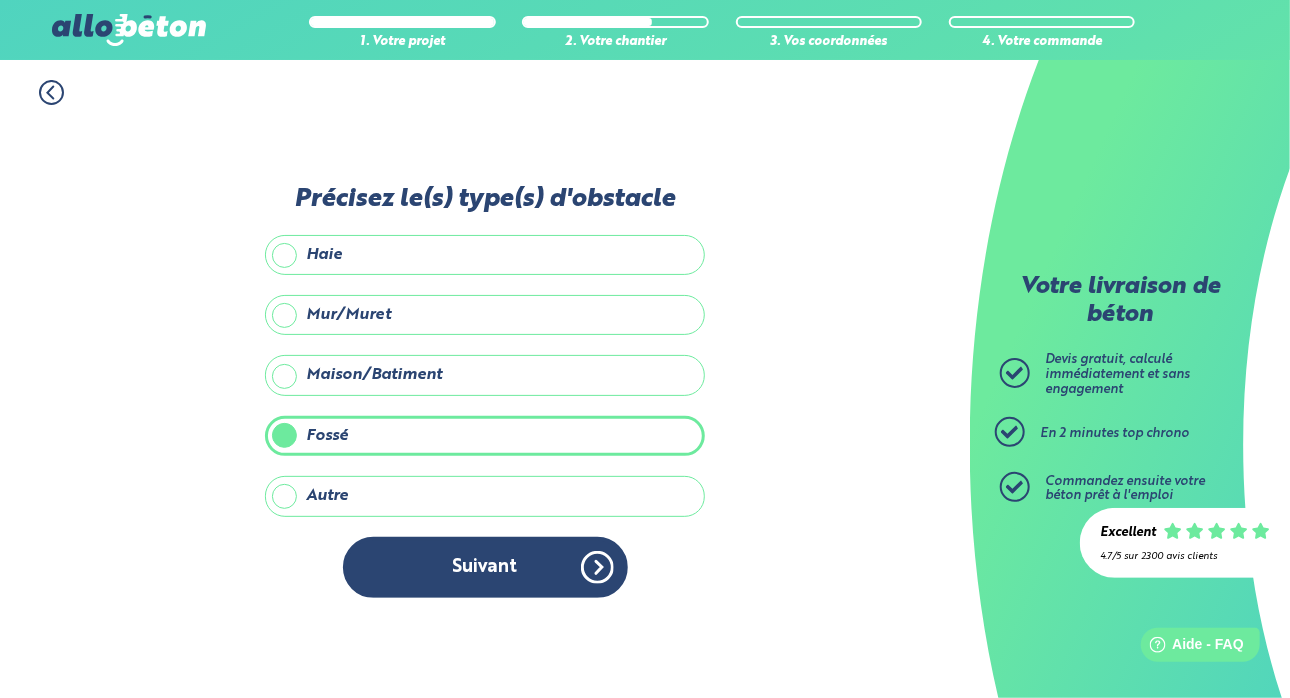 click on "Fossé" at bounding box center (485, 436) 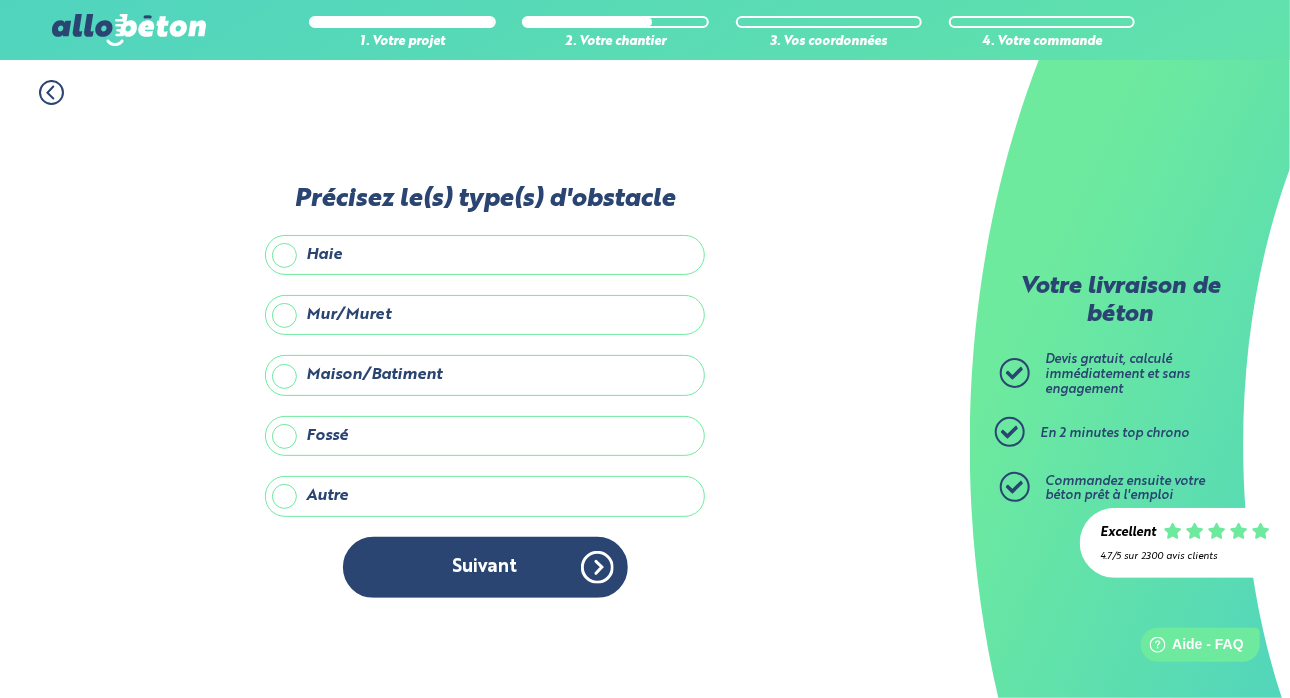 click 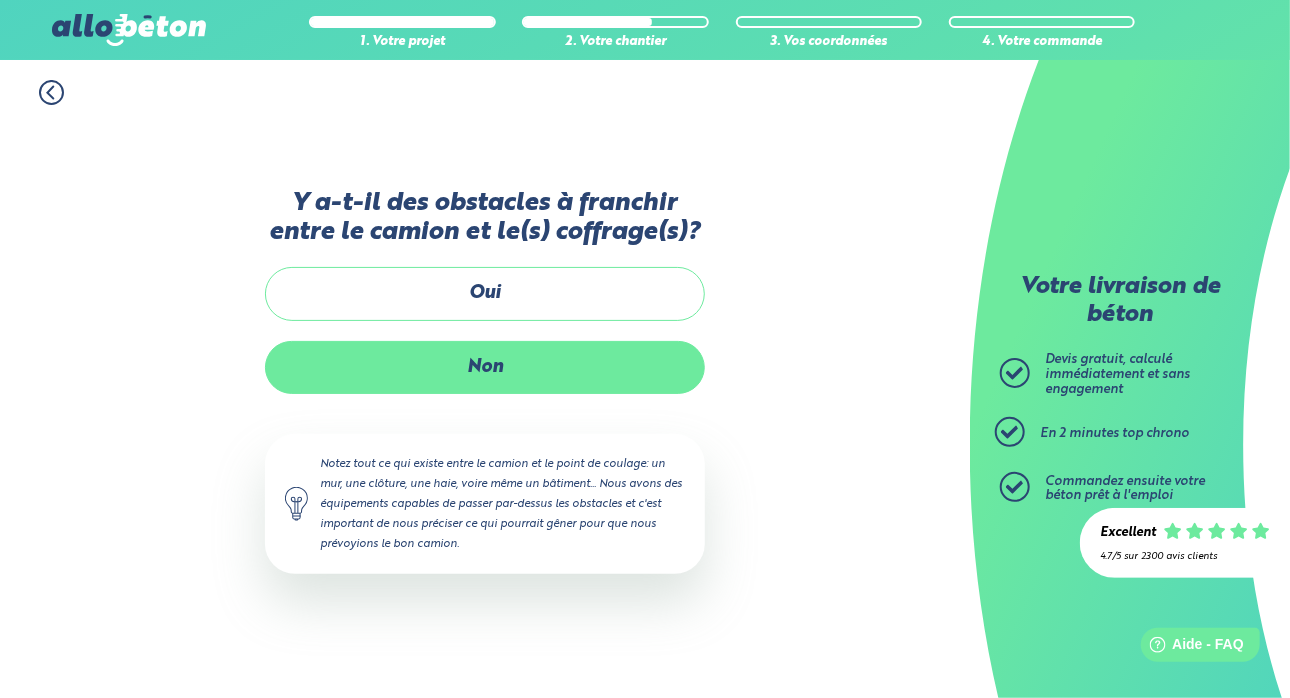 click on "Non" at bounding box center [485, 367] 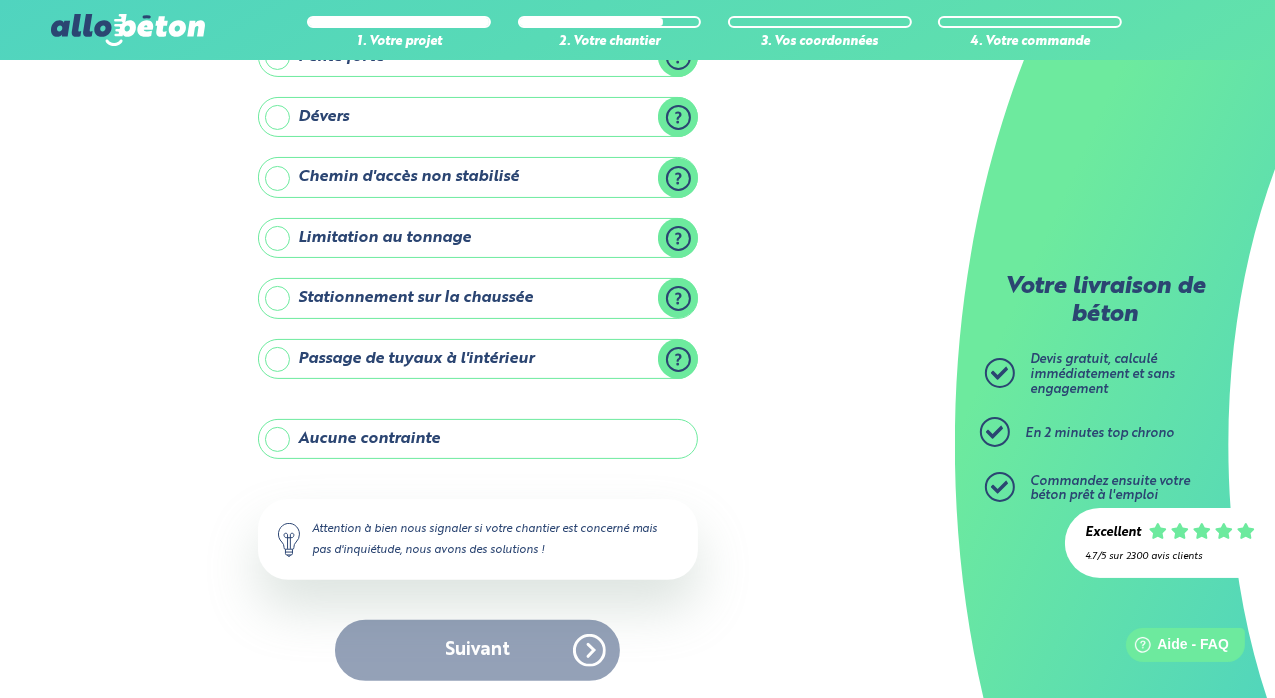 scroll, scrollTop: 26, scrollLeft: 0, axis: vertical 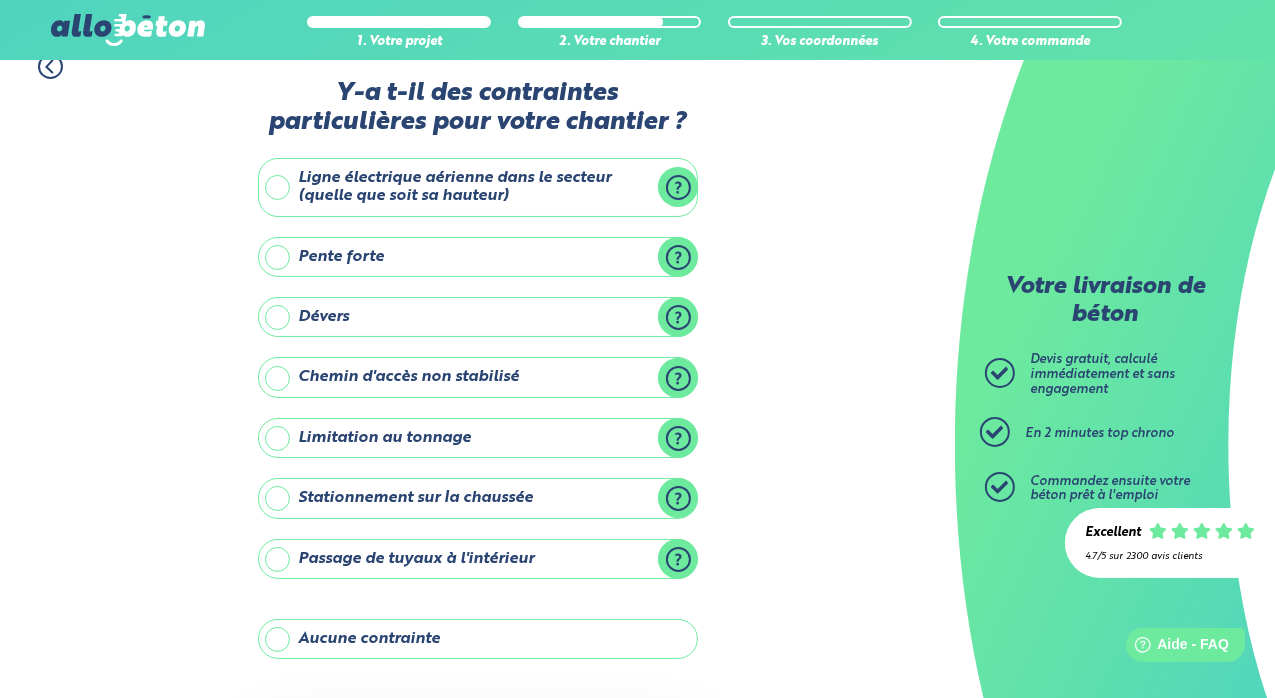 click on "Passage de tuyaux à l'intérieur" at bounding box center [478, 559] 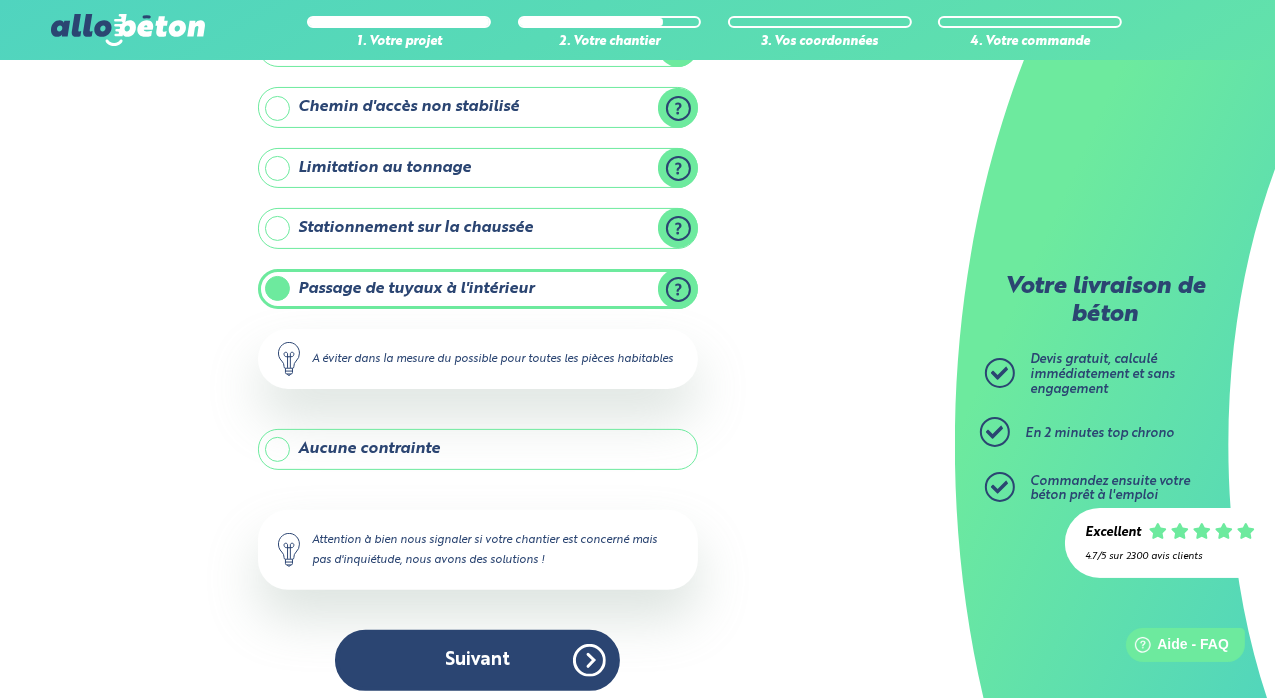 scroll, scrollTop: 325, scrollLeft: 0, axis: vertical 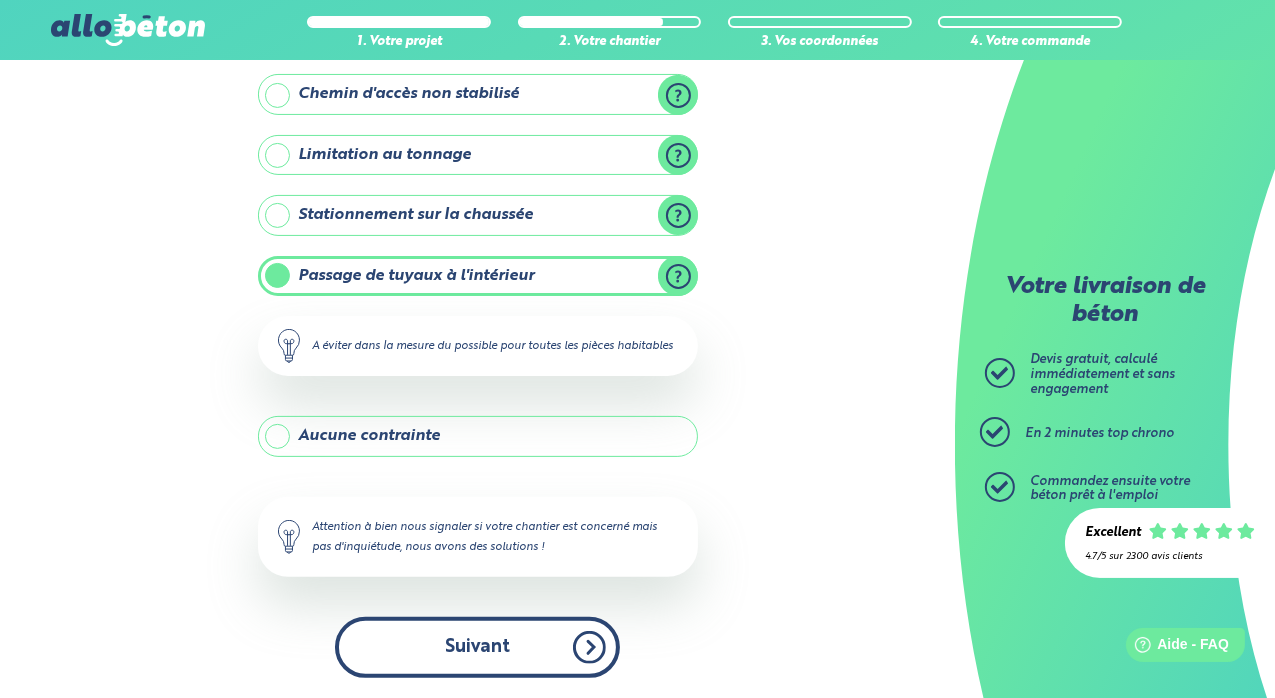 click on "Suivant" at bounding box center (477, 647) 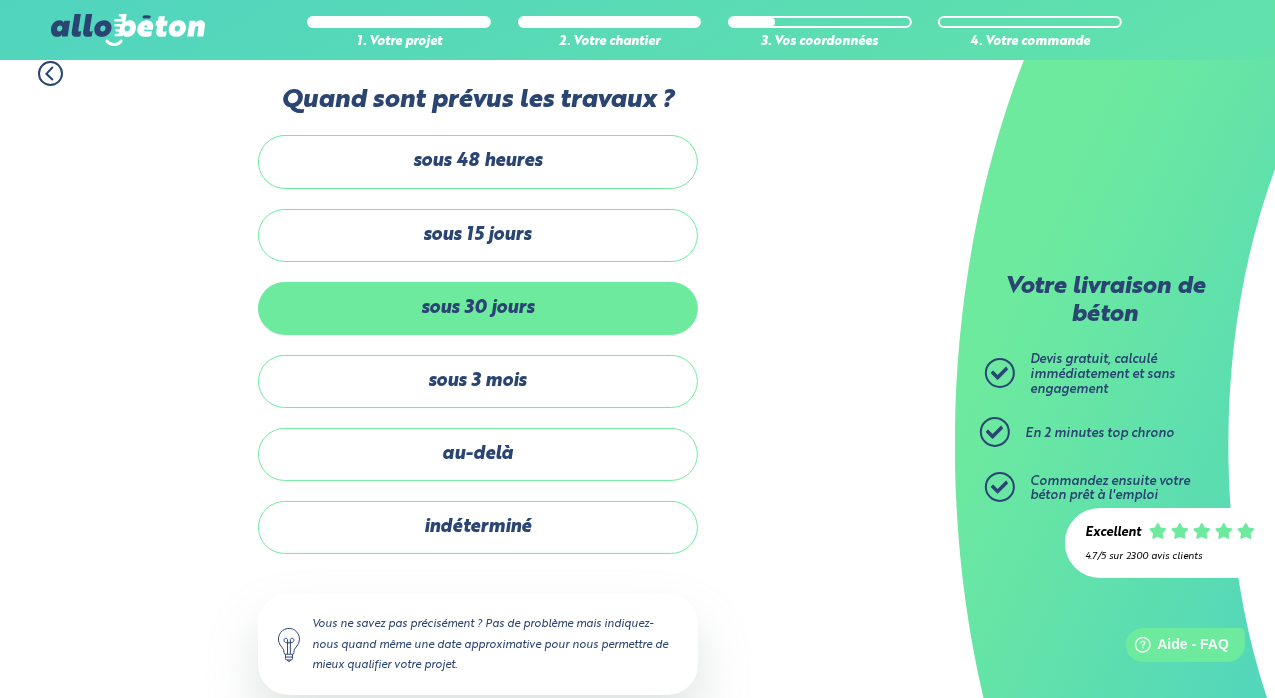 scroll, scrollTop: 0, scrollLeft: 0, axis: both 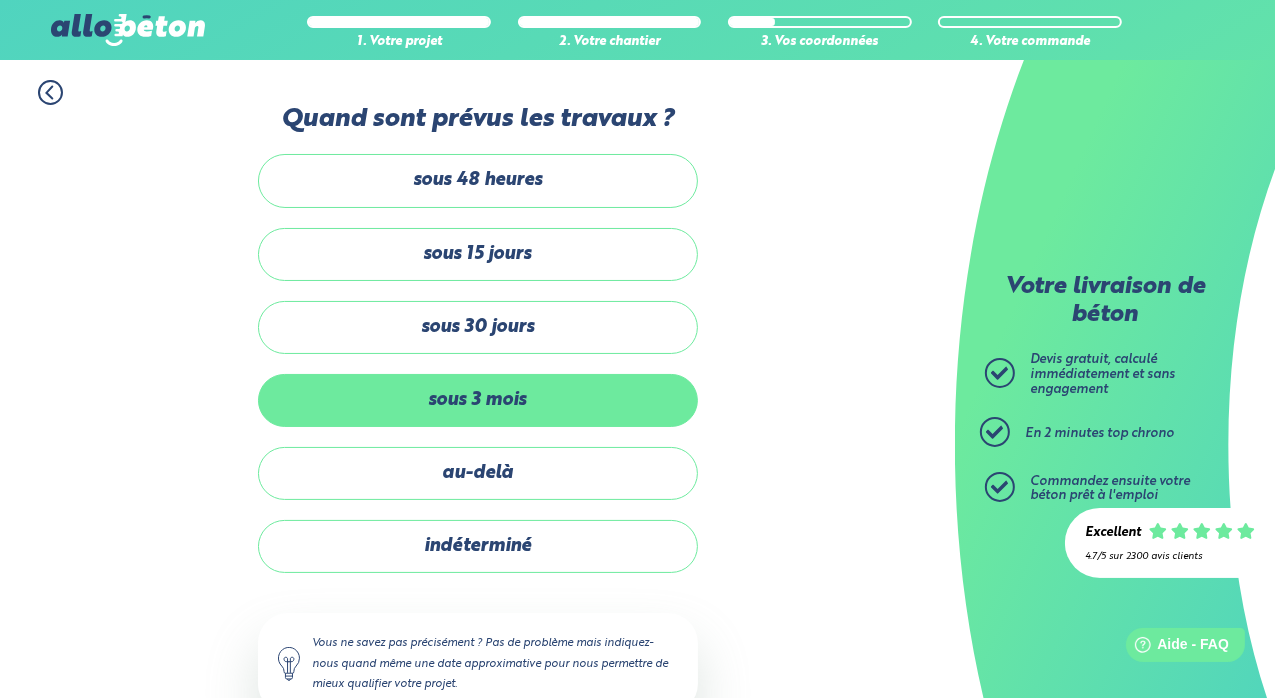 click on "sous 3 mois" at bounding box center [478, 400] 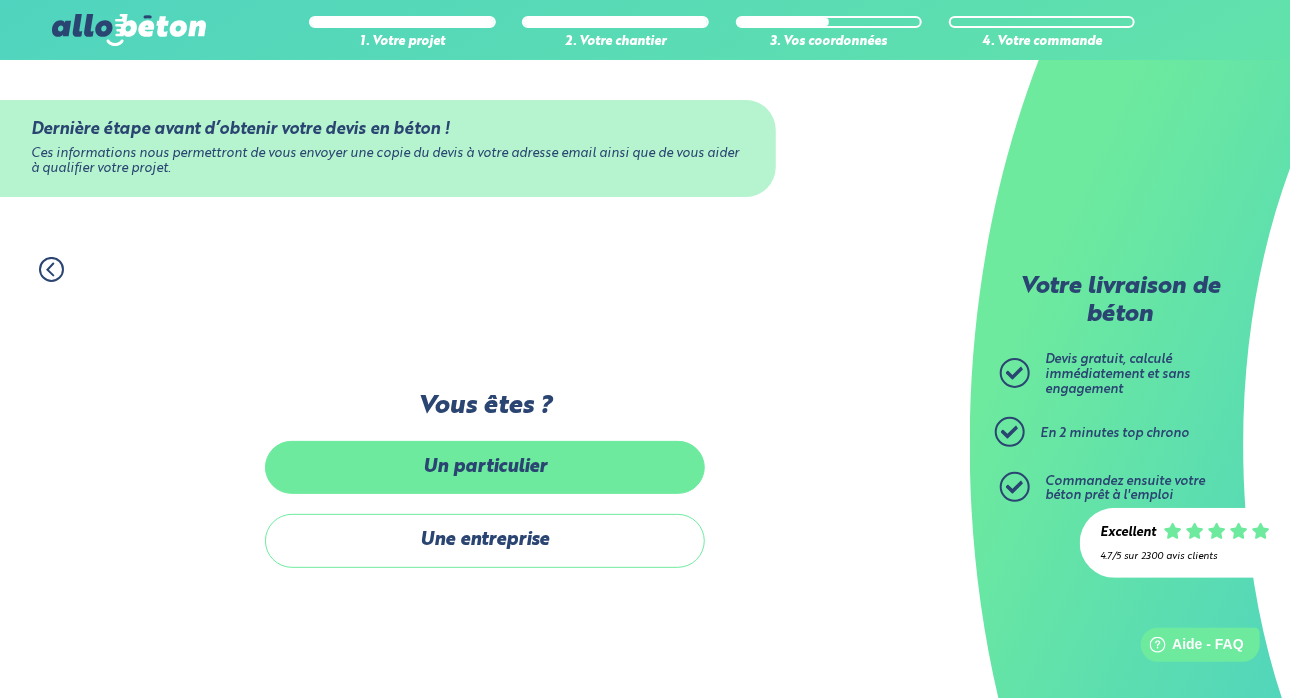 click on "Un particulier" at bounding box center [485, 467] 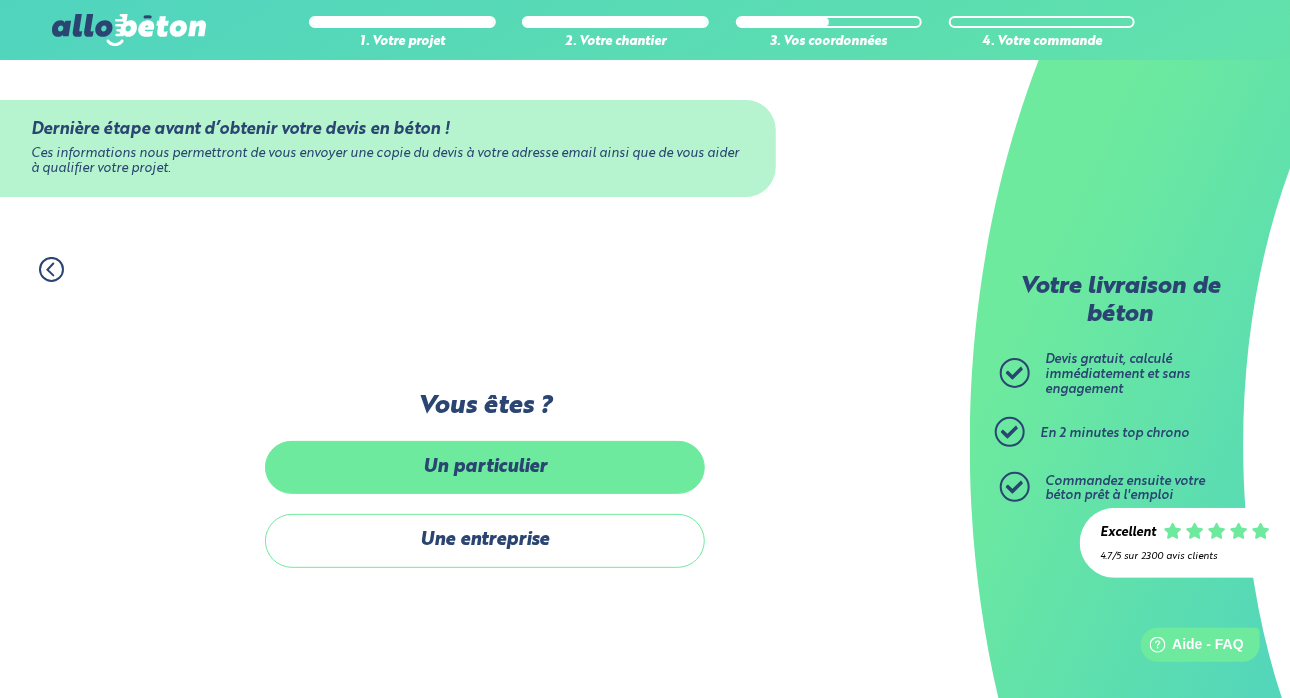 click on "Un particulier" at bounding box center [0, 0] 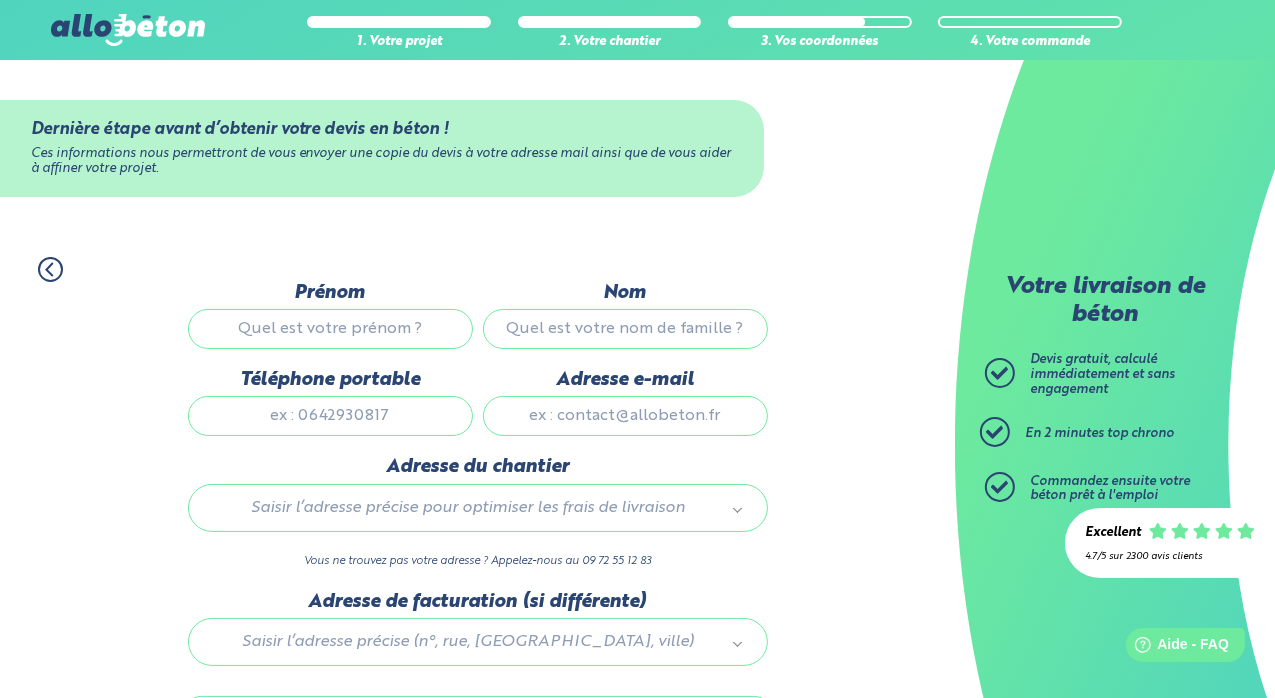 click on "Prénom" at bounding box center [330, 329] 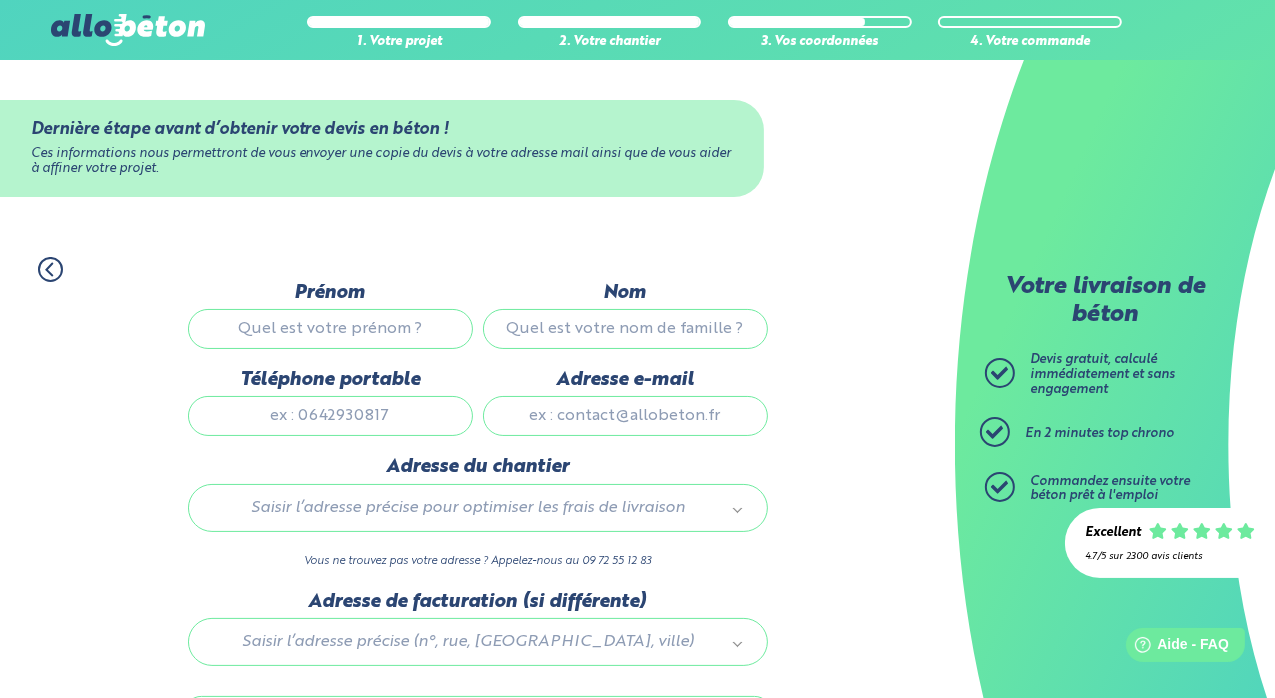 type on "Baptiste" 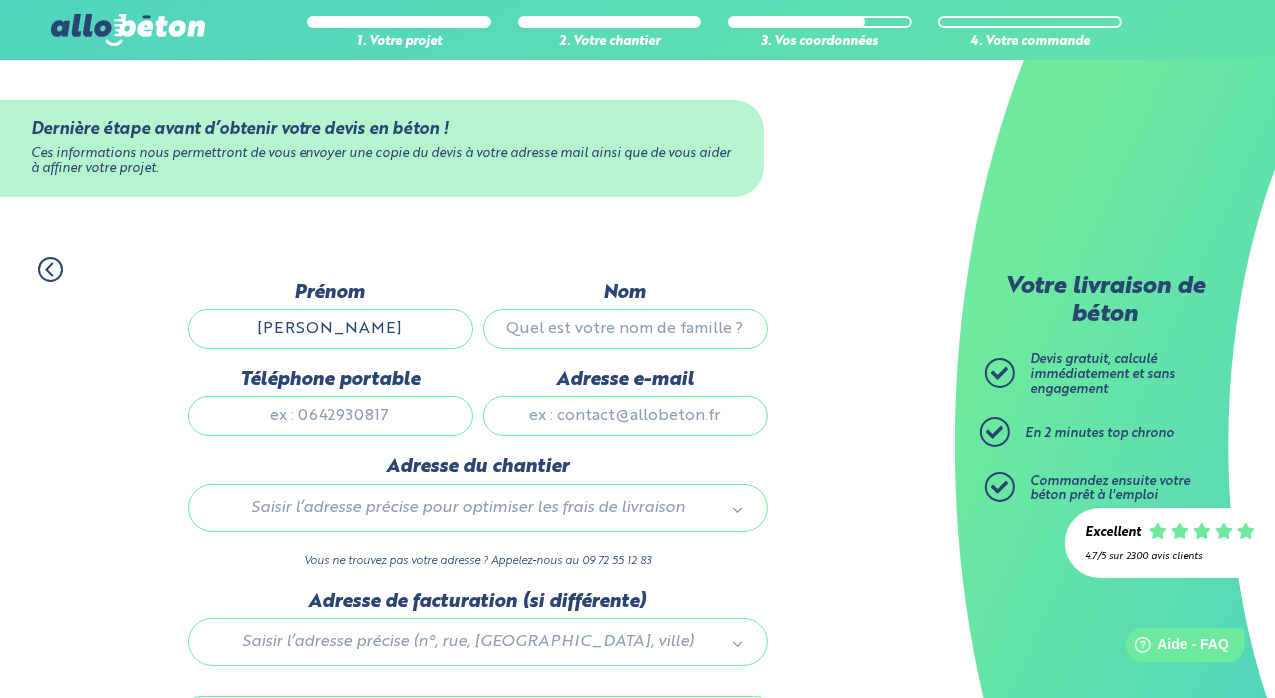 type on "Eymard" 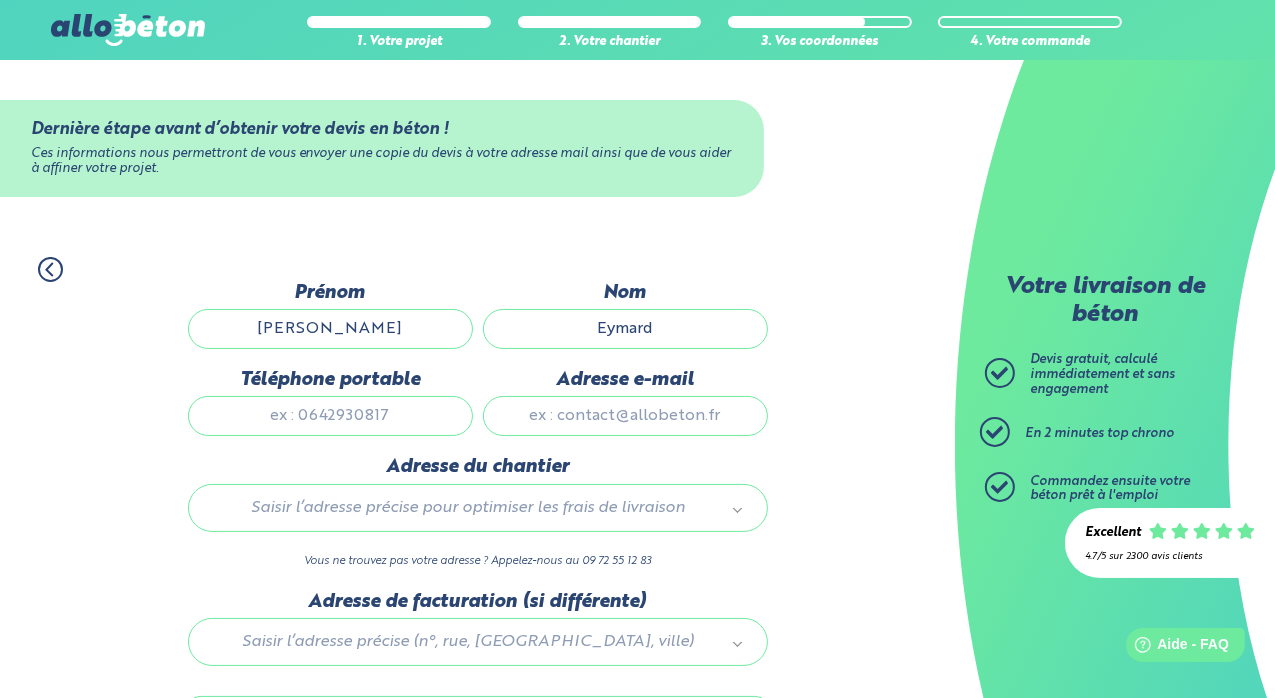 type on "0750423872" 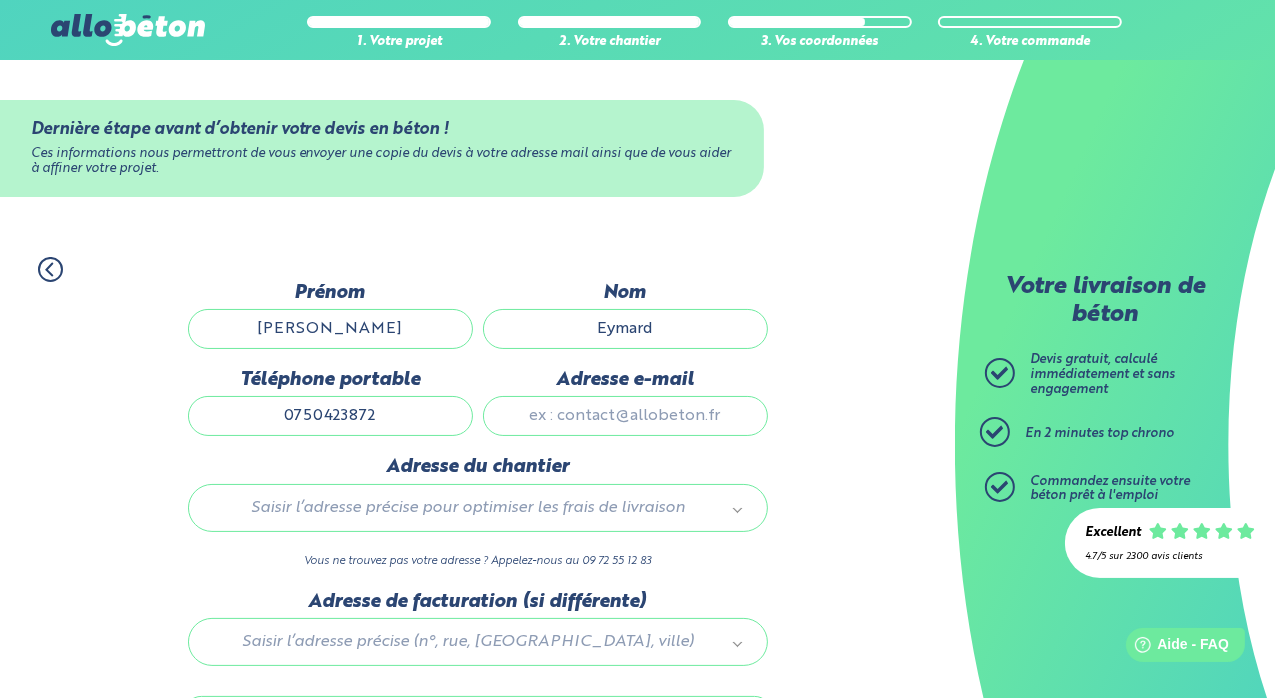 type on "eymardbaptiste@gmail.com" 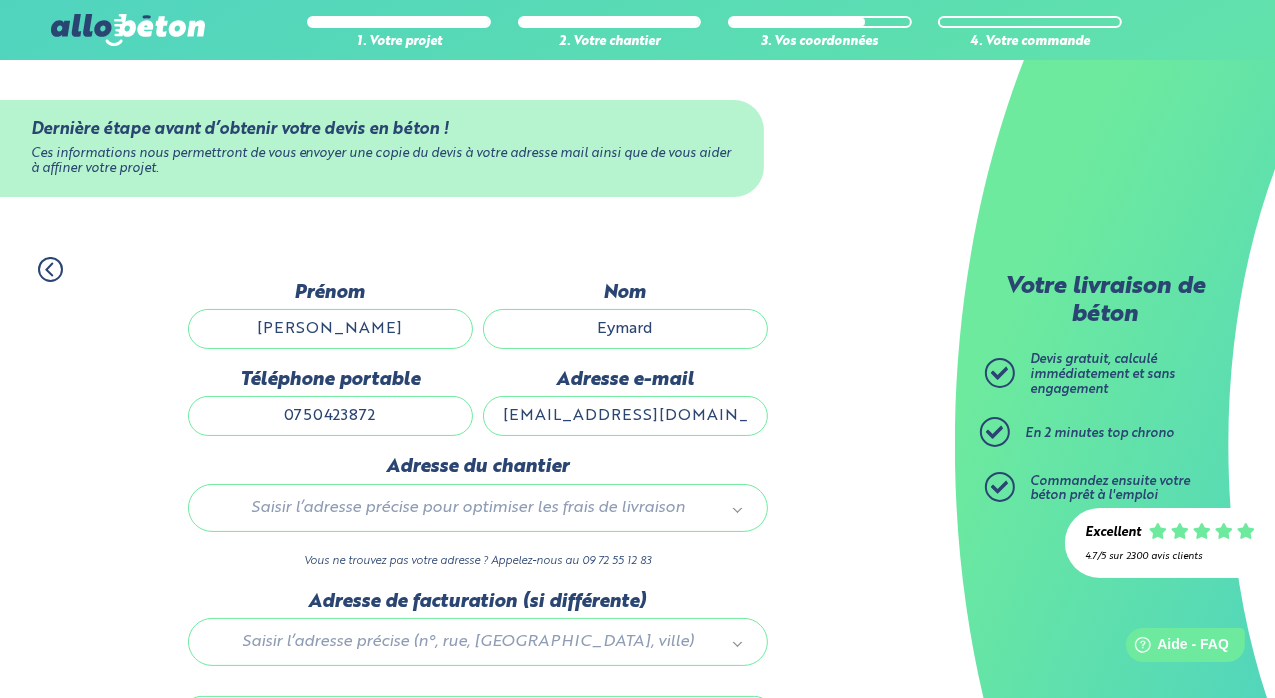 type 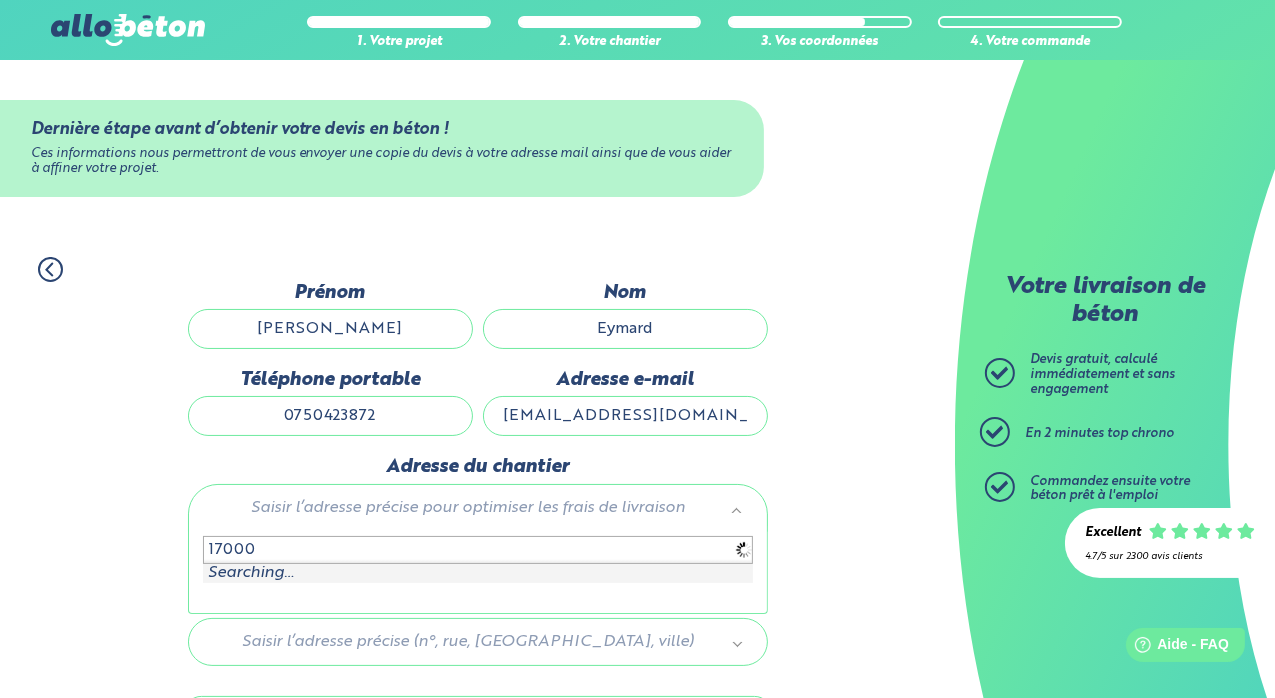 scroll, scrollTop: 100, scrollLeft: 0, axis: vertical 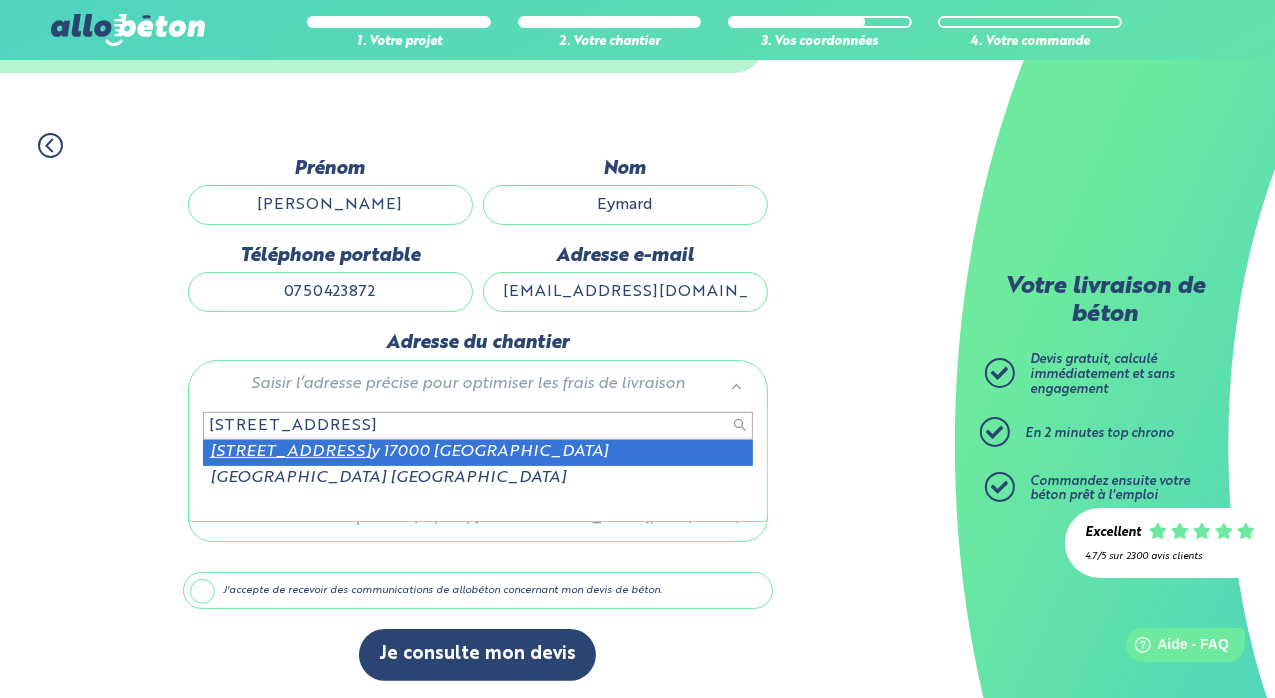 type on "17 rue niamey" 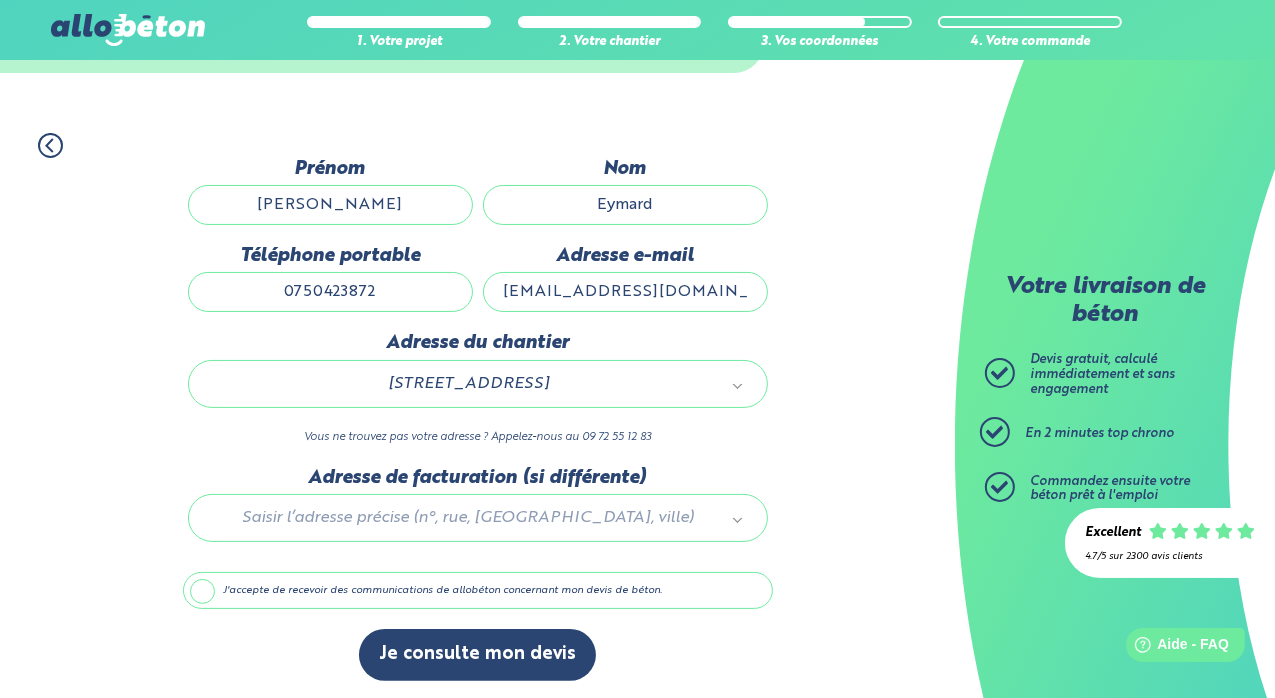 click at bounding box center [478, 514] 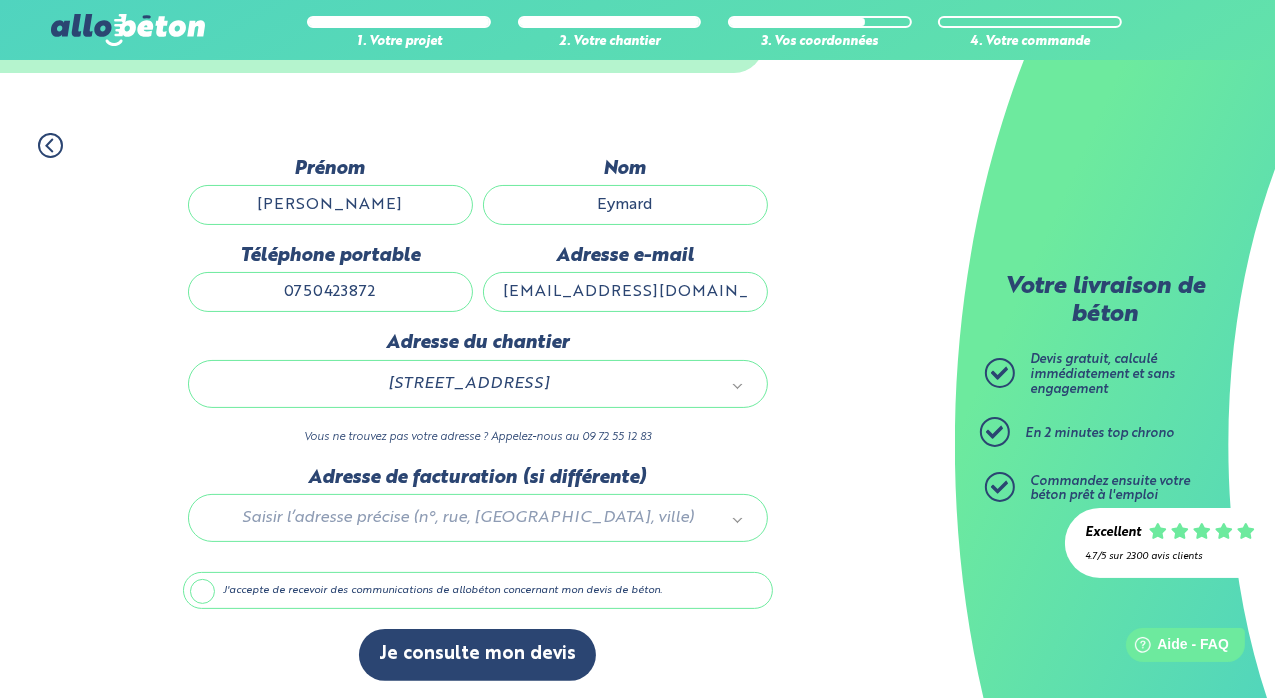 click on "J'accepte de recevoir des communications de allobéton concernant mon devis de béton." at bounding box center [0, 0] 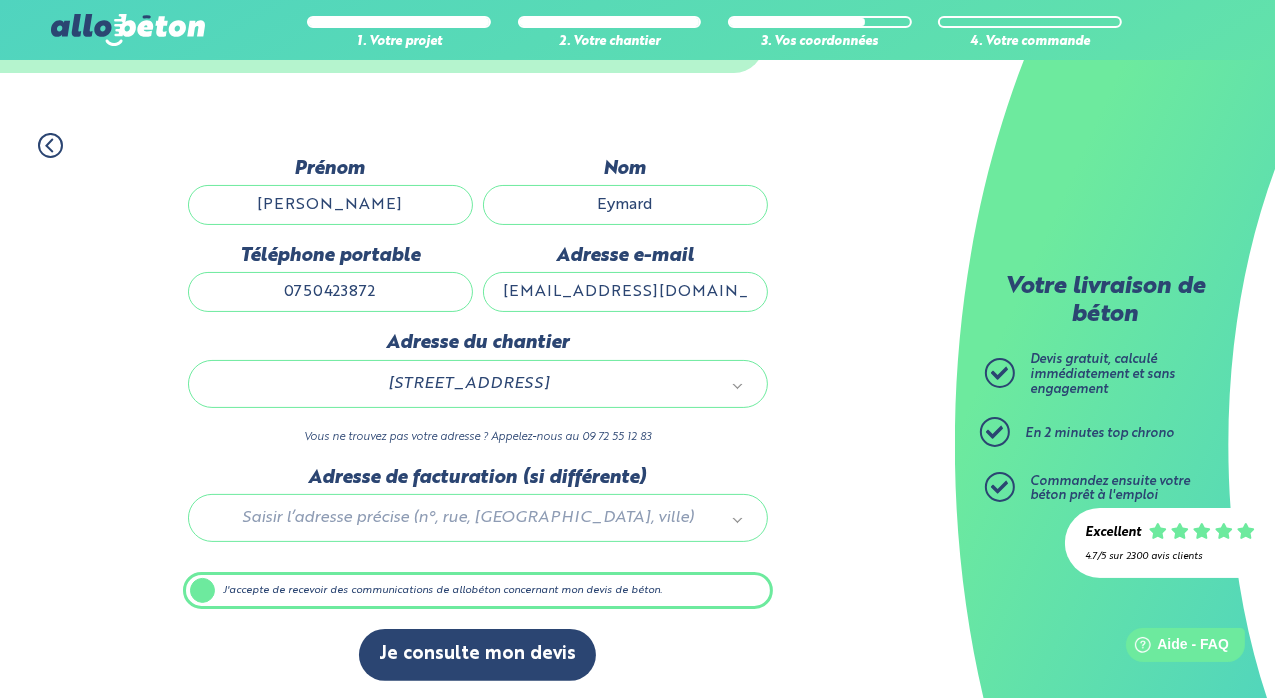 scroll, scrollTop: 124, scrollLeft: 0, axis: vertical 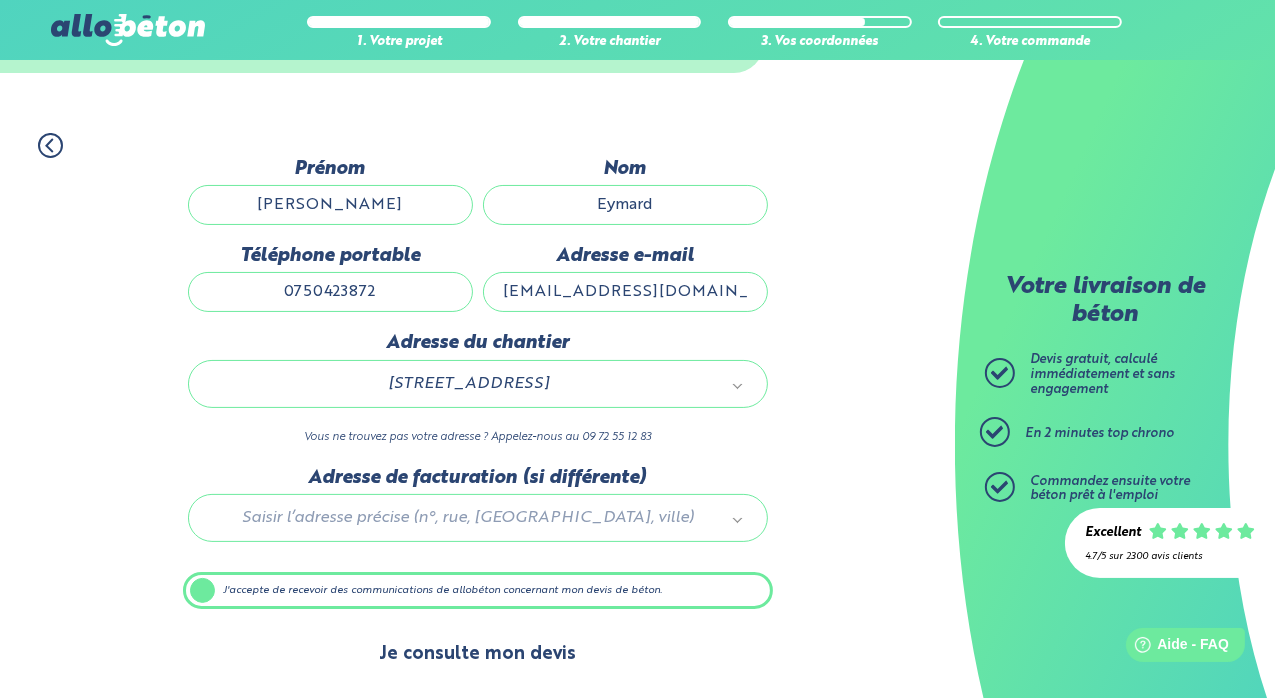click on "Je consulte mon devis" at bounding box center (477, 654) 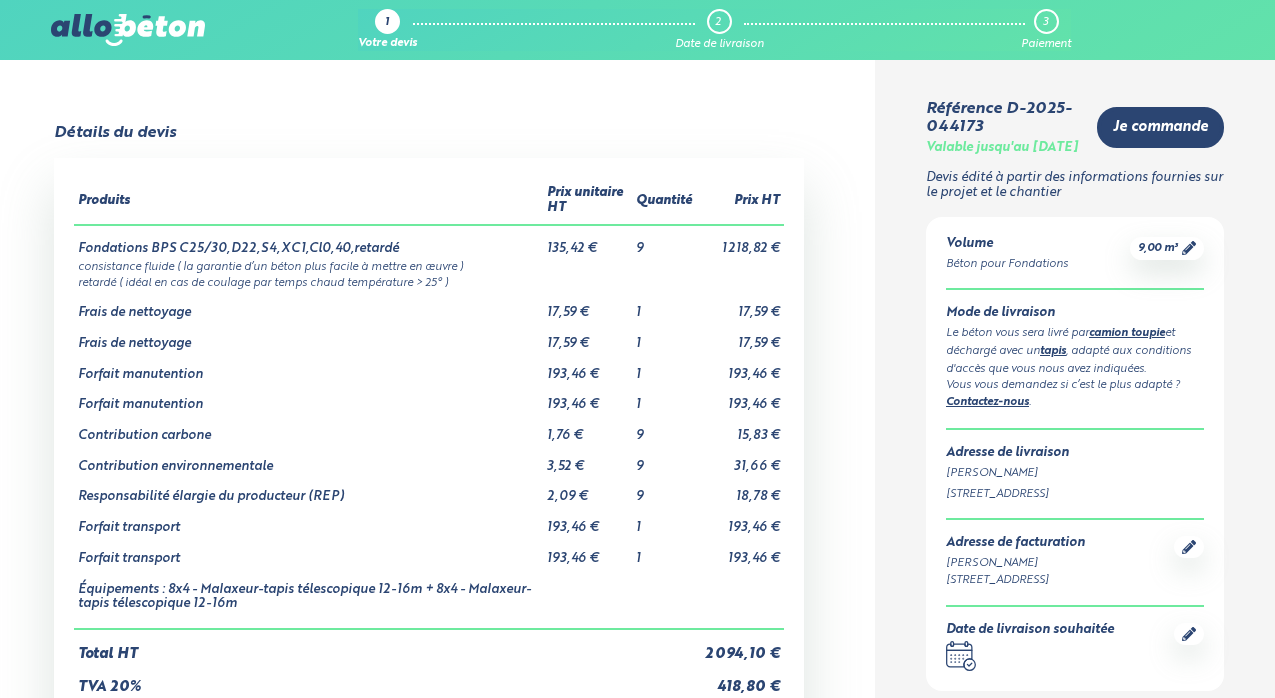 scroll, scrollTop: 0, scrollLeft: 0, axis: both 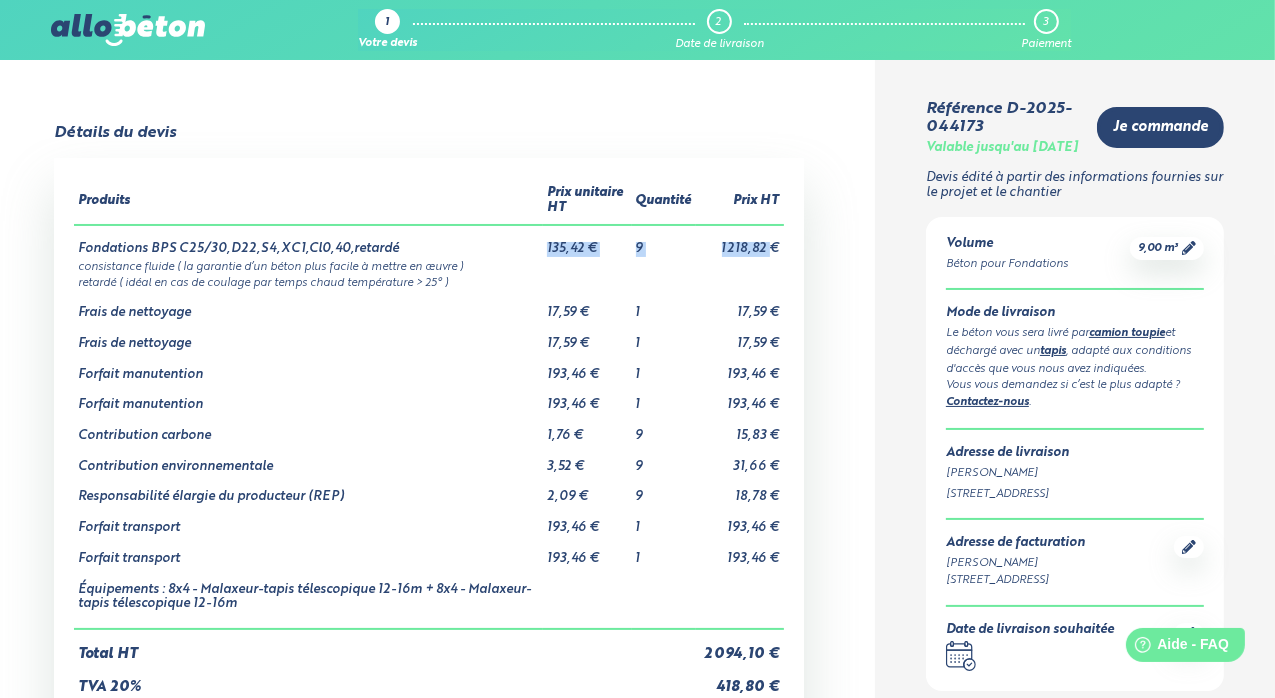 drag, startPoint x: 550, startPoint y: 251, endPoint x: 772, endPoint y: 249, distance: 222.009 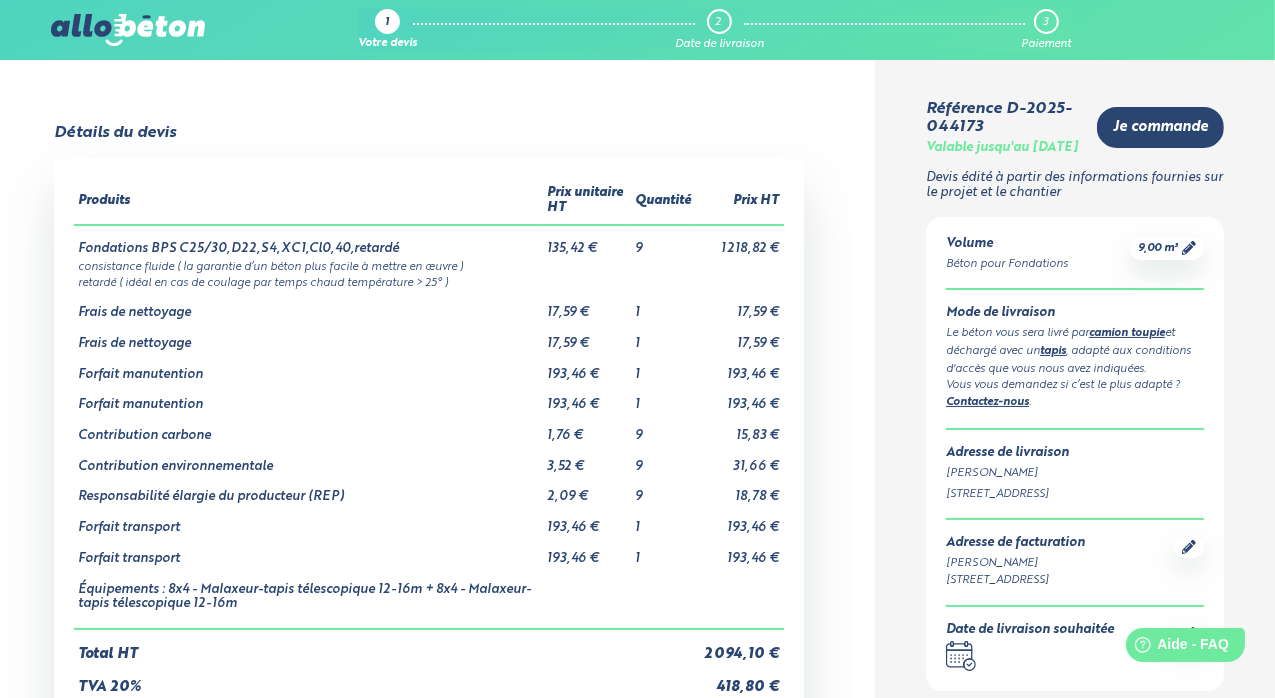 drag, startPoint x: 772, startPoint y: 249, endPoint x: 779, endPoint y: 273, distance: 25 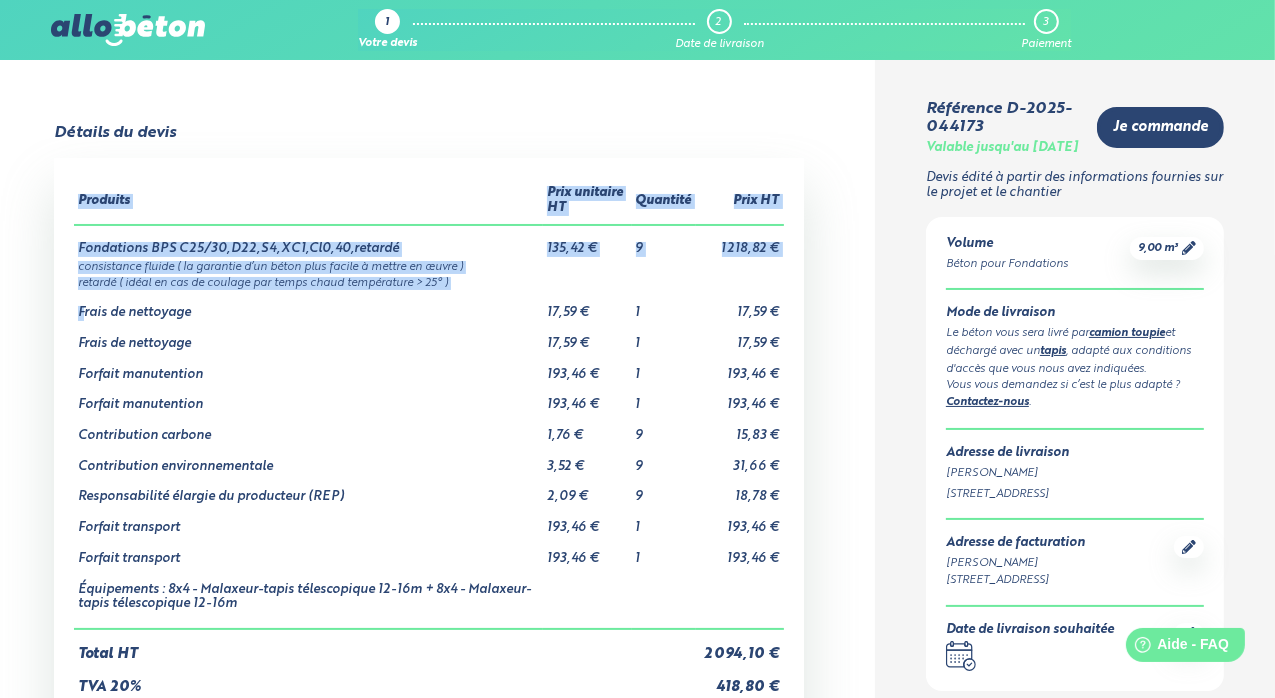 drag, startPoint x: 83, startPoint y: 313, endPoint x: 787, endPoint y: 318, distance: 704.01776 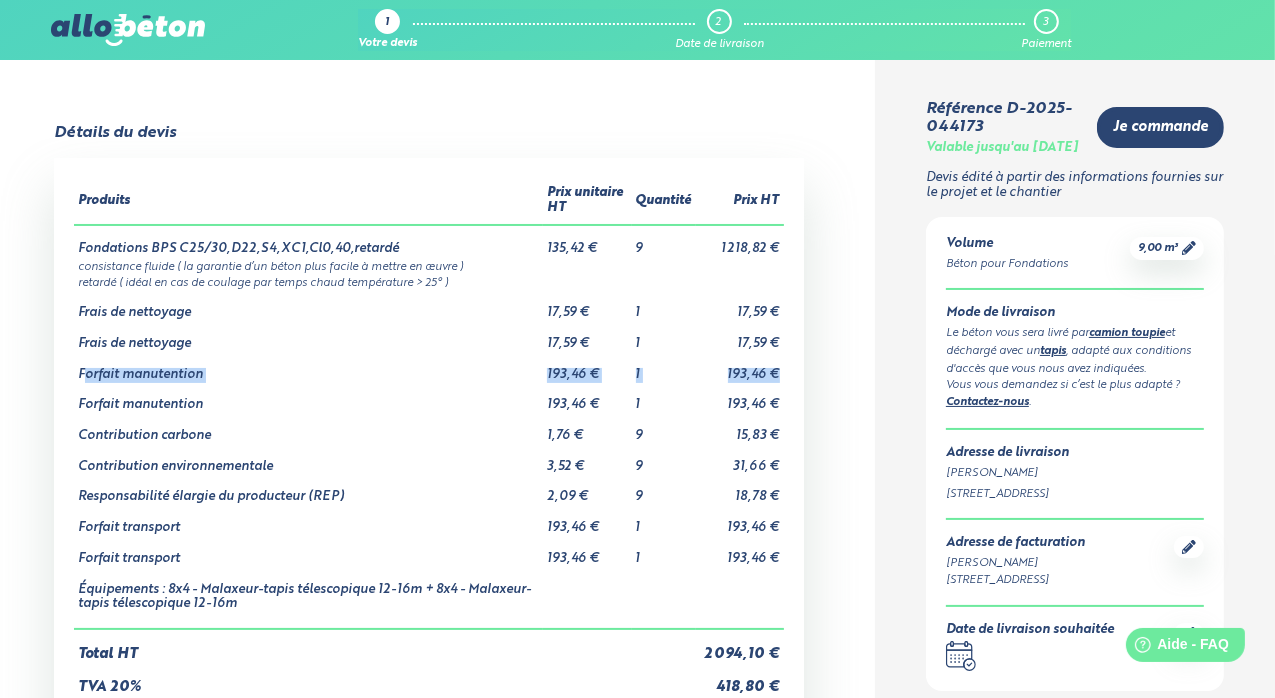 drag, startPoint x: 774, startPoint y: 373, endPoint x: 83, endPoint y: 369, distance: 691.0116 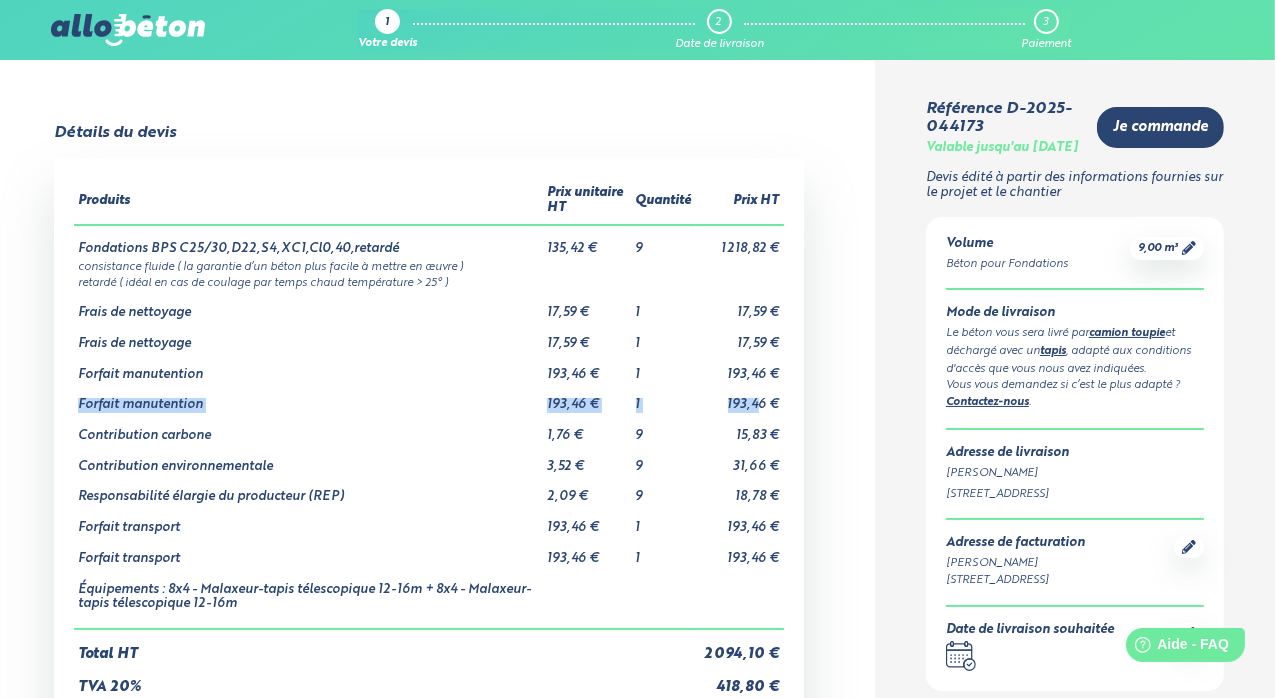 drag, startPoint x: 83, startPoint y: 369, endPoint x: 759, endPoint y: 406, distance: 677.01184 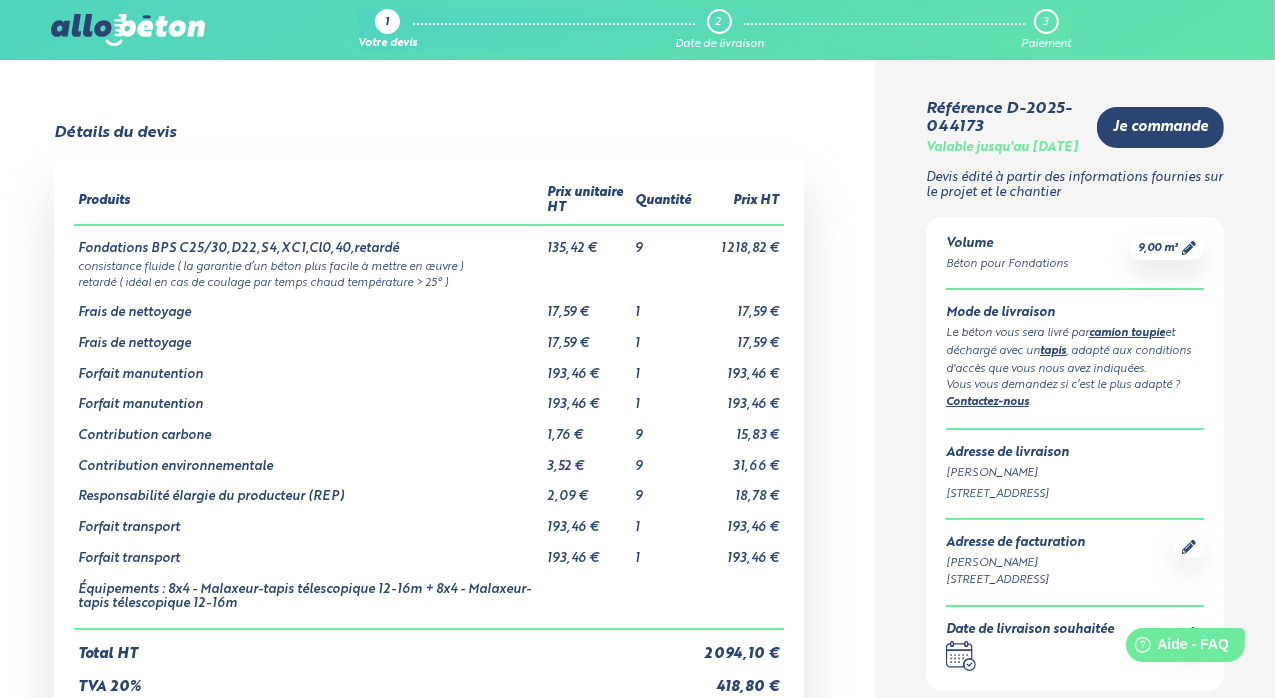 drag, startPoint x: 759, startPoint y: 406, endPoint x: 808, endPoint y: 429, distance: 54.129475 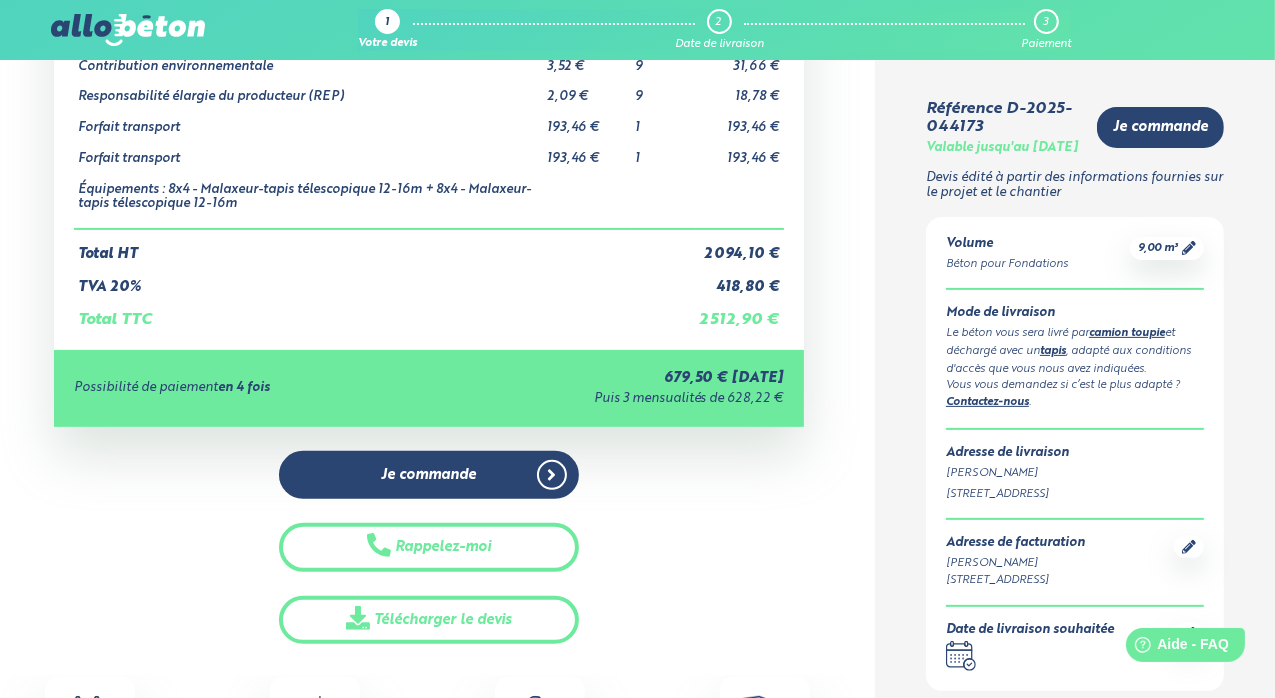 scroll, scrollTop: 500, scrollLeft: 0, axis: vertical 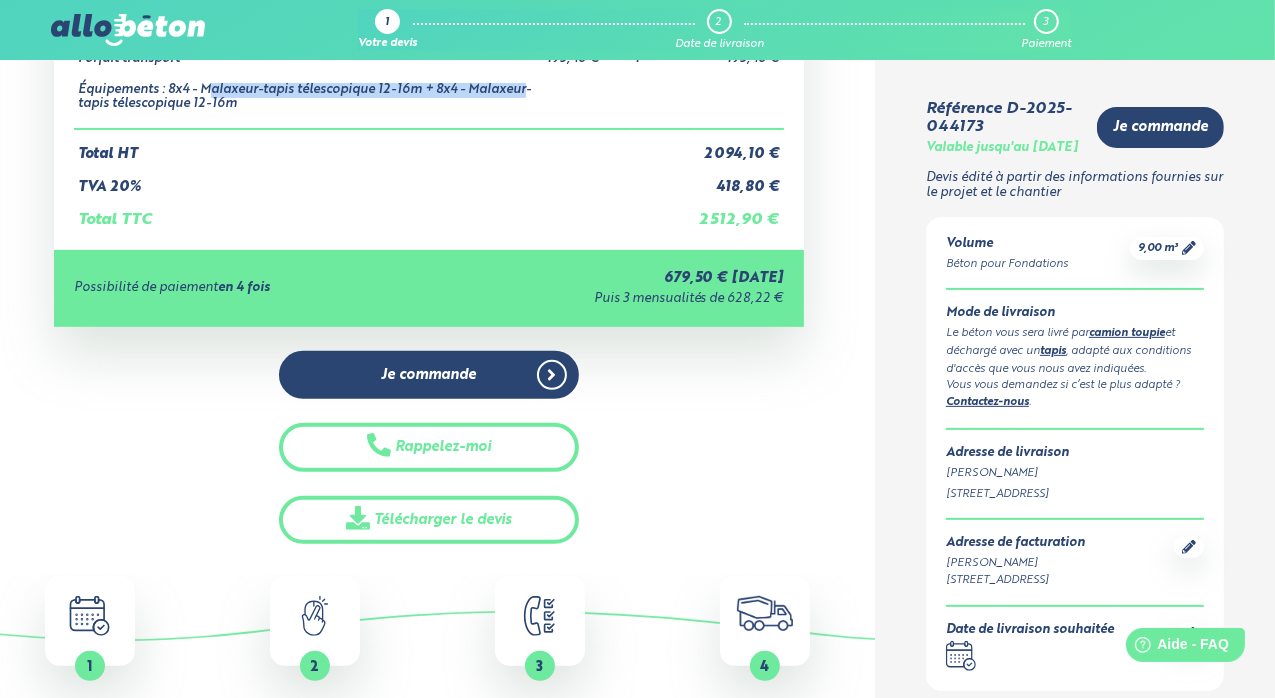 drag, startPoint x: 205, startPoint y: 89, endPoint x: 523, endPoint y: 96, distance: 318.07703 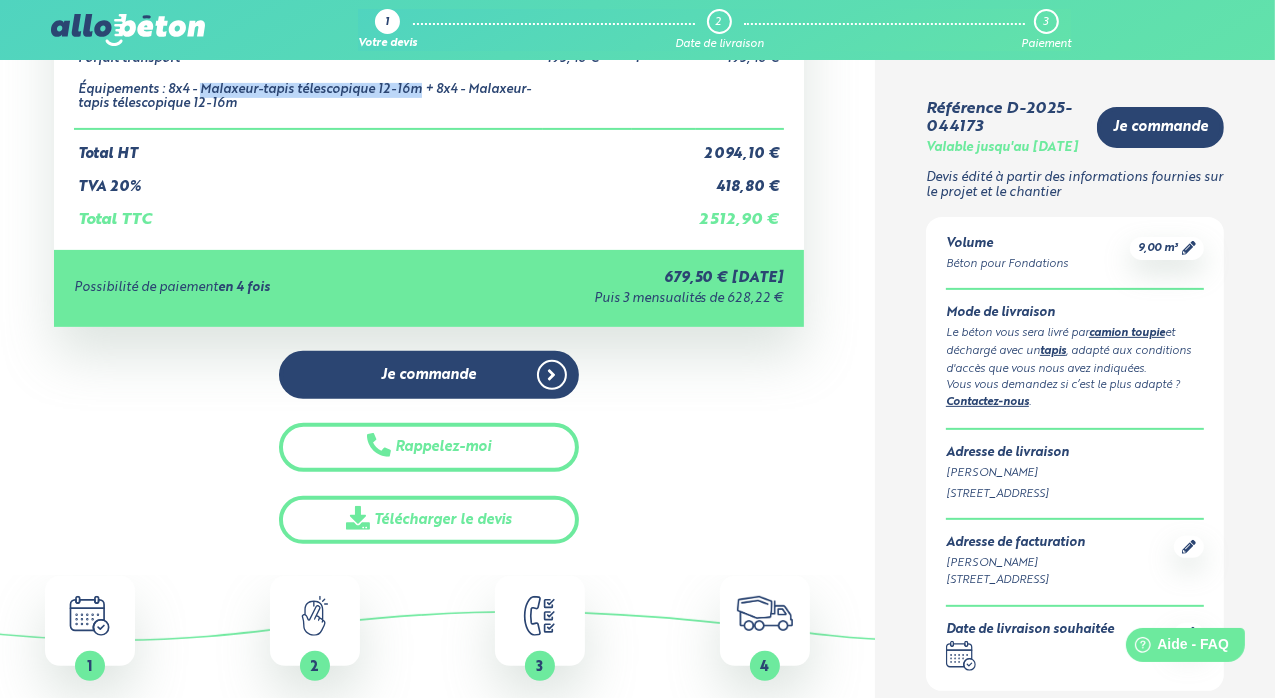 drag, startPoint x: 204, startPoint y: 86, endPoint x: 418, endPoint y: 90, distance: 214.03738 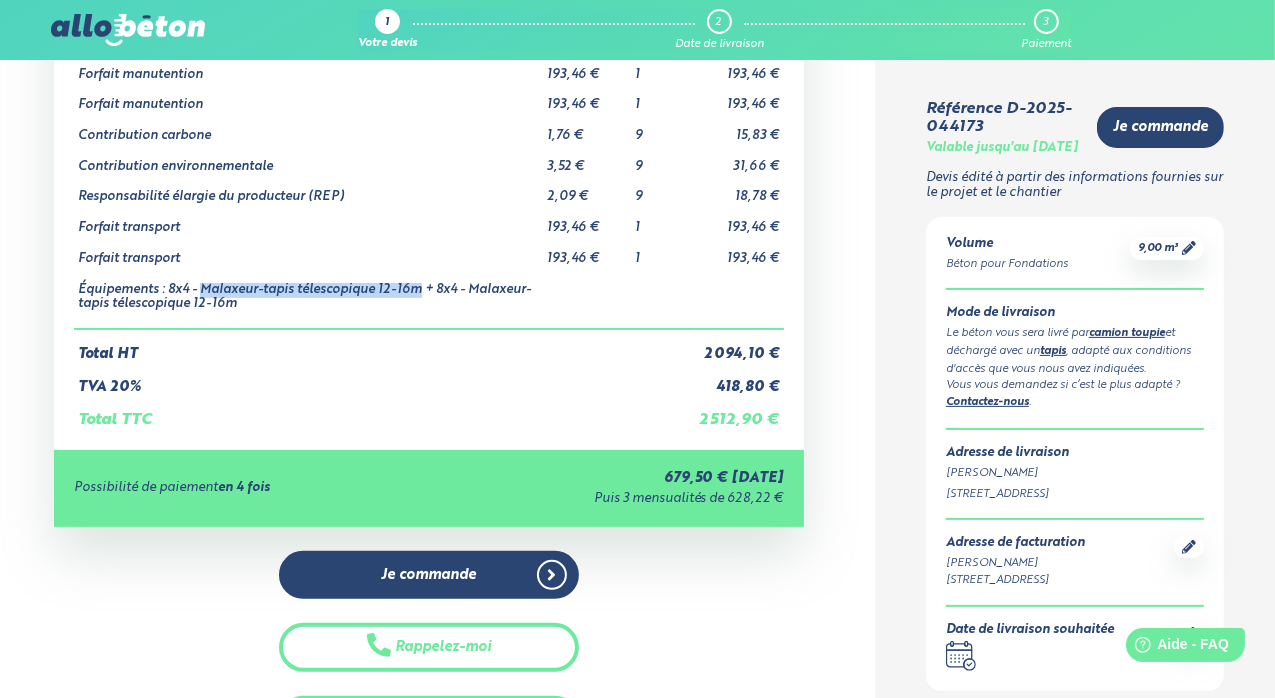 scroll, scrollTop: 300, scrollLeft: 0, axis: vertical 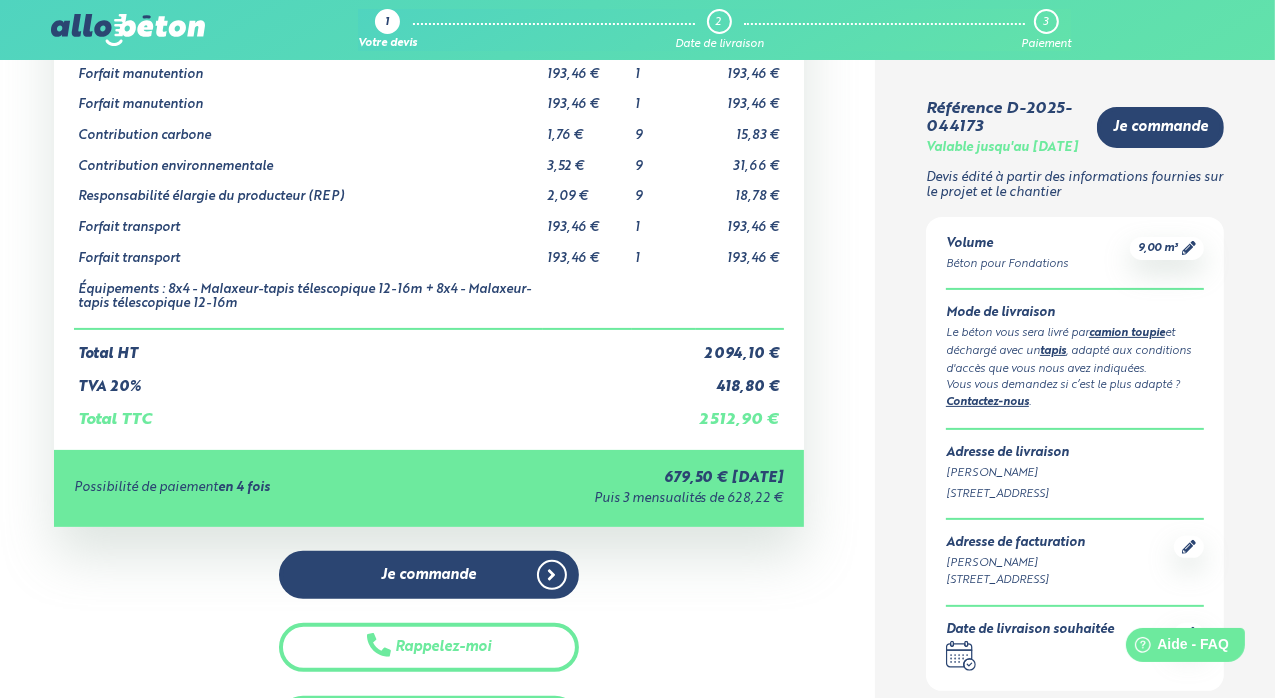click on "Détails du devis
Produits
Prix unitaire HT
Quantité
Prix HT
Fondations BPS C25/30,D22,S4,XC1,Cl0,40,retardé
135,42 €
9
1 218,82 €
consistance fluide ( la garantie d’un béton plus facile à mettre en œuvre )
retardé ( idéal en cas de coulage par temps chaud température > 25° )
1 1 1" at bounding box center (429, 284) 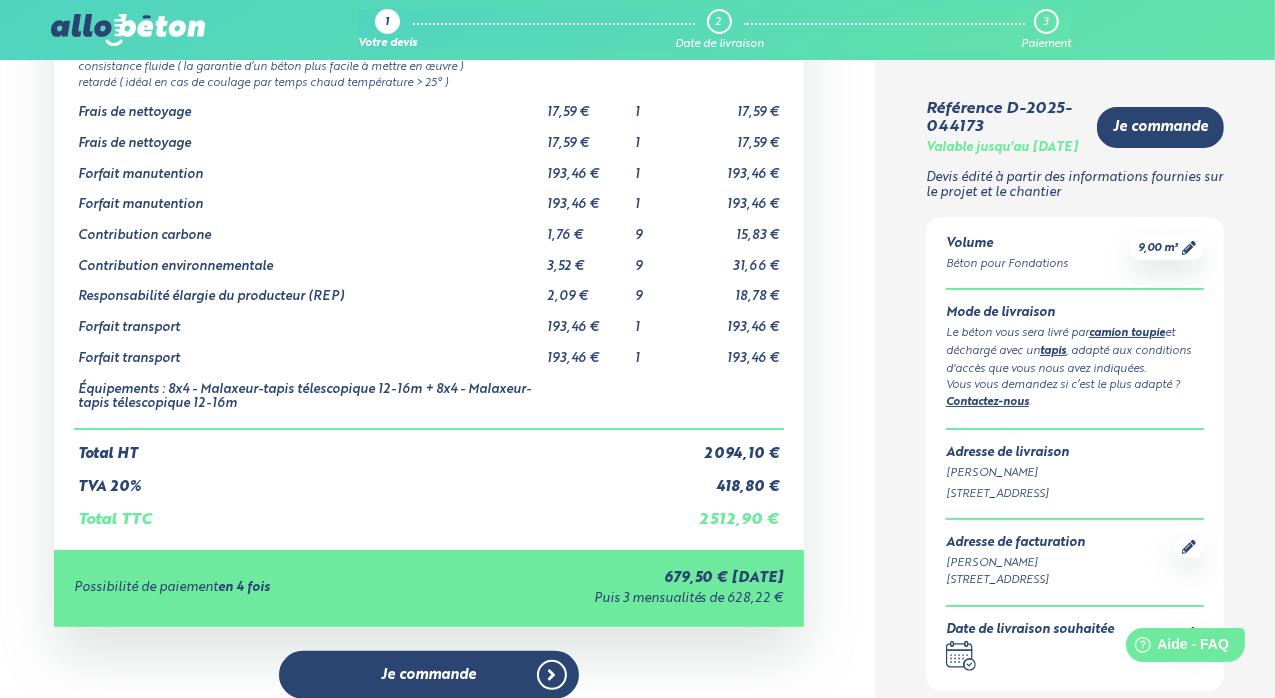 scroll, scrollTop: 100, scrollLeft: 0, axis: vertical 